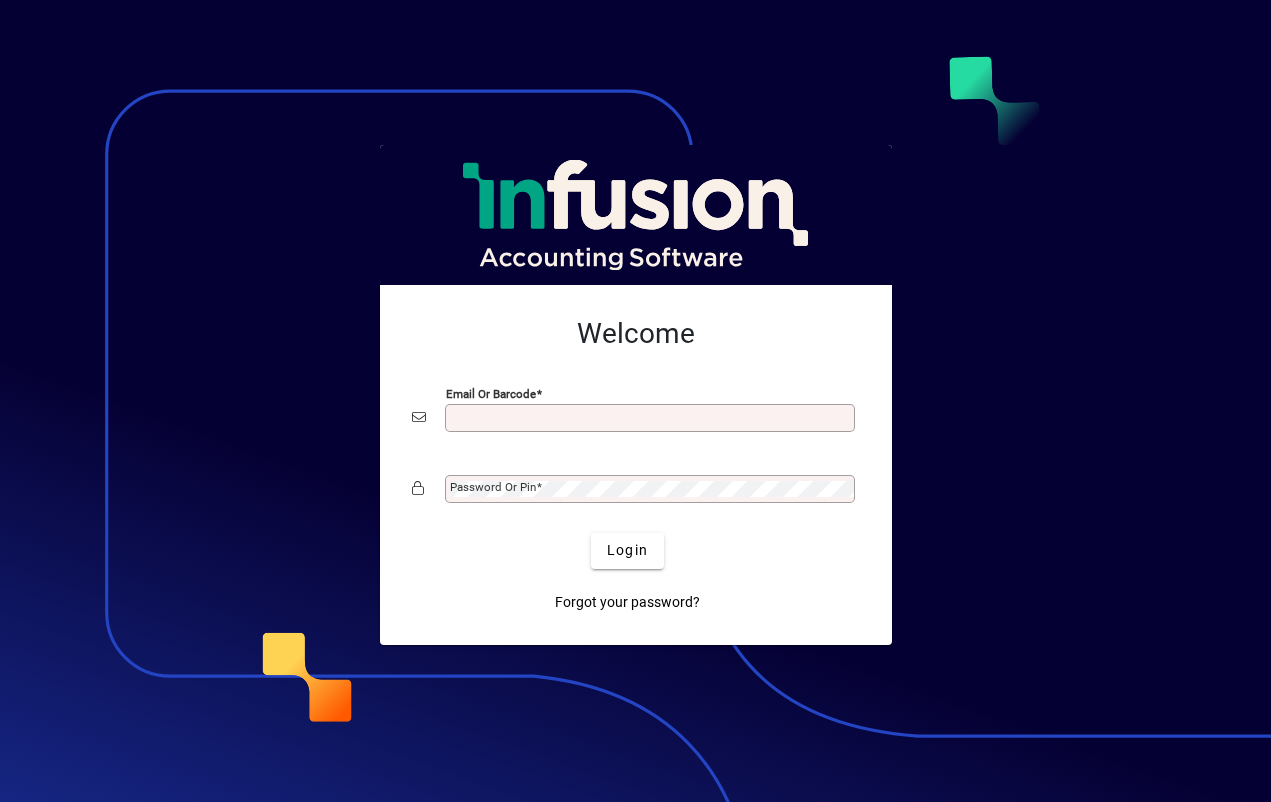 scroll, scrollTop: 0, scrollLeft: 0, axis: both 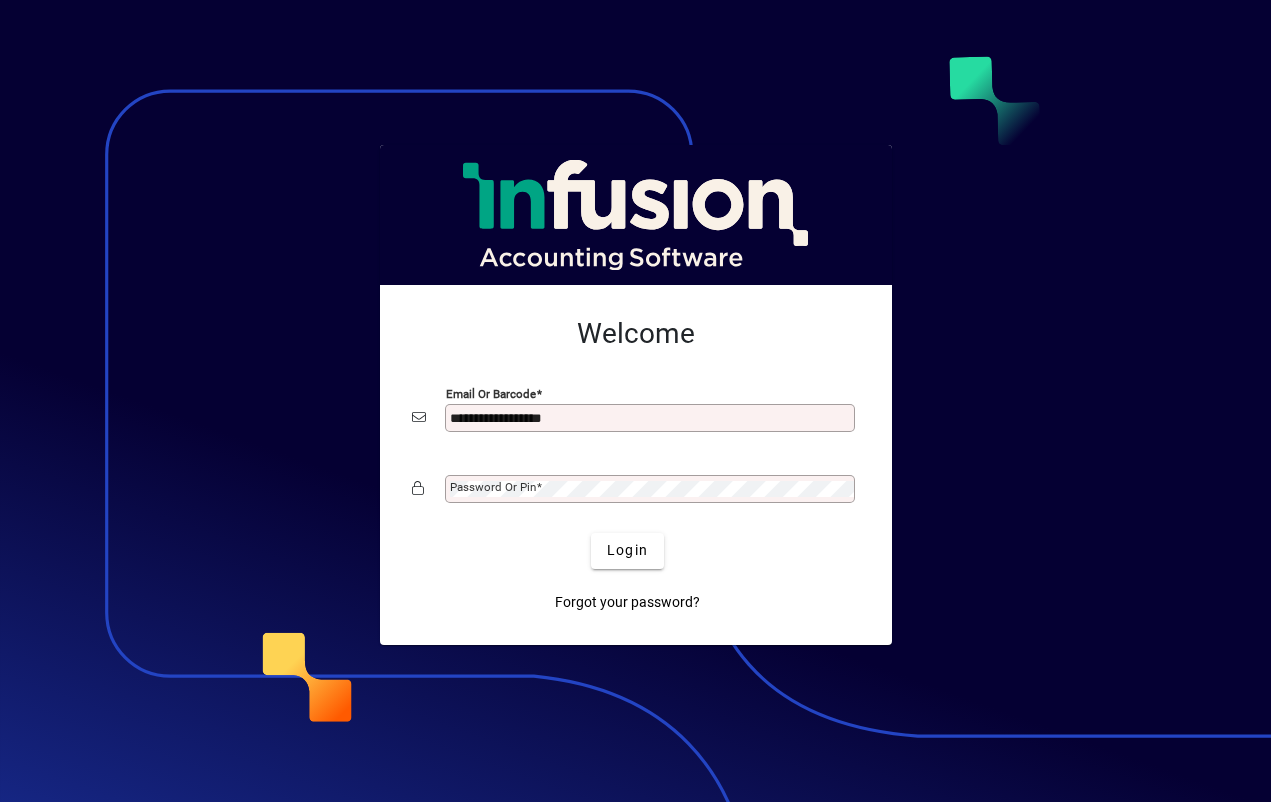 click on "Login" 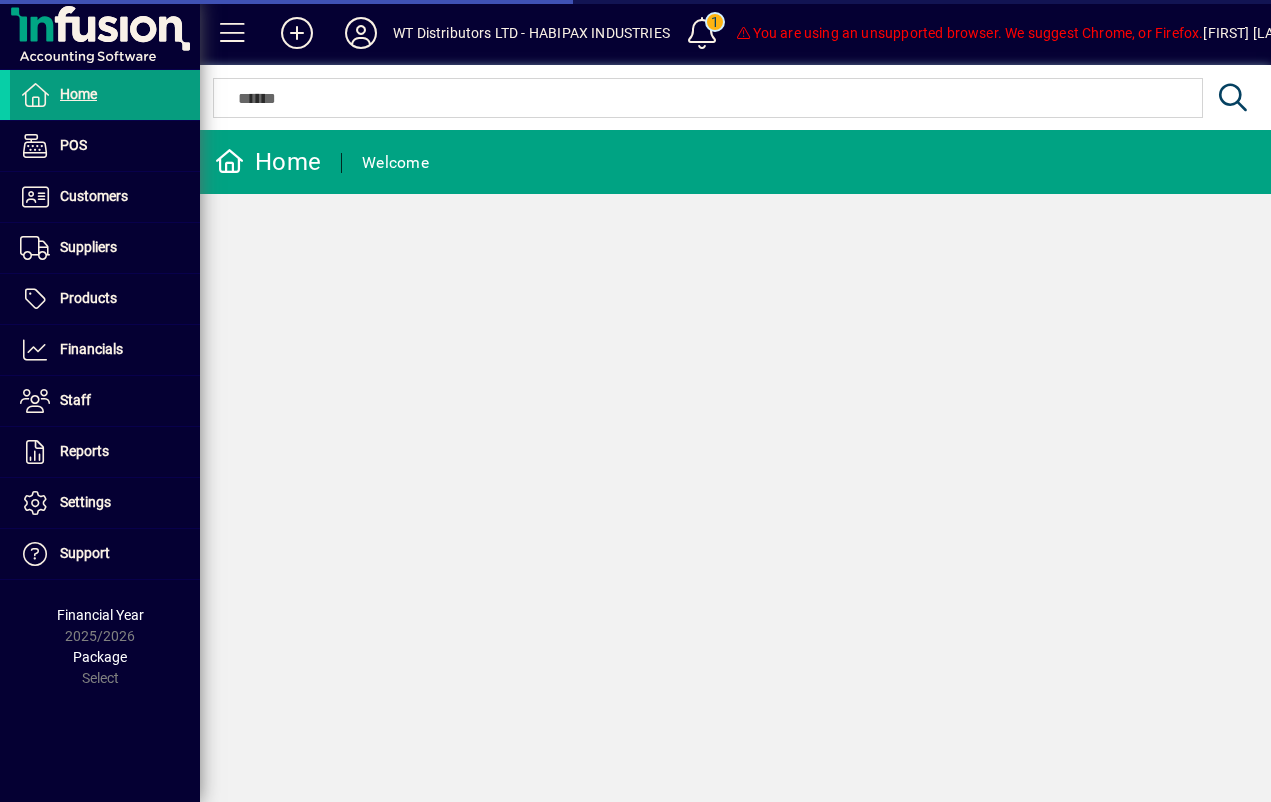scroll, scrollTop: 0, scrollLeft: 0, axis: both 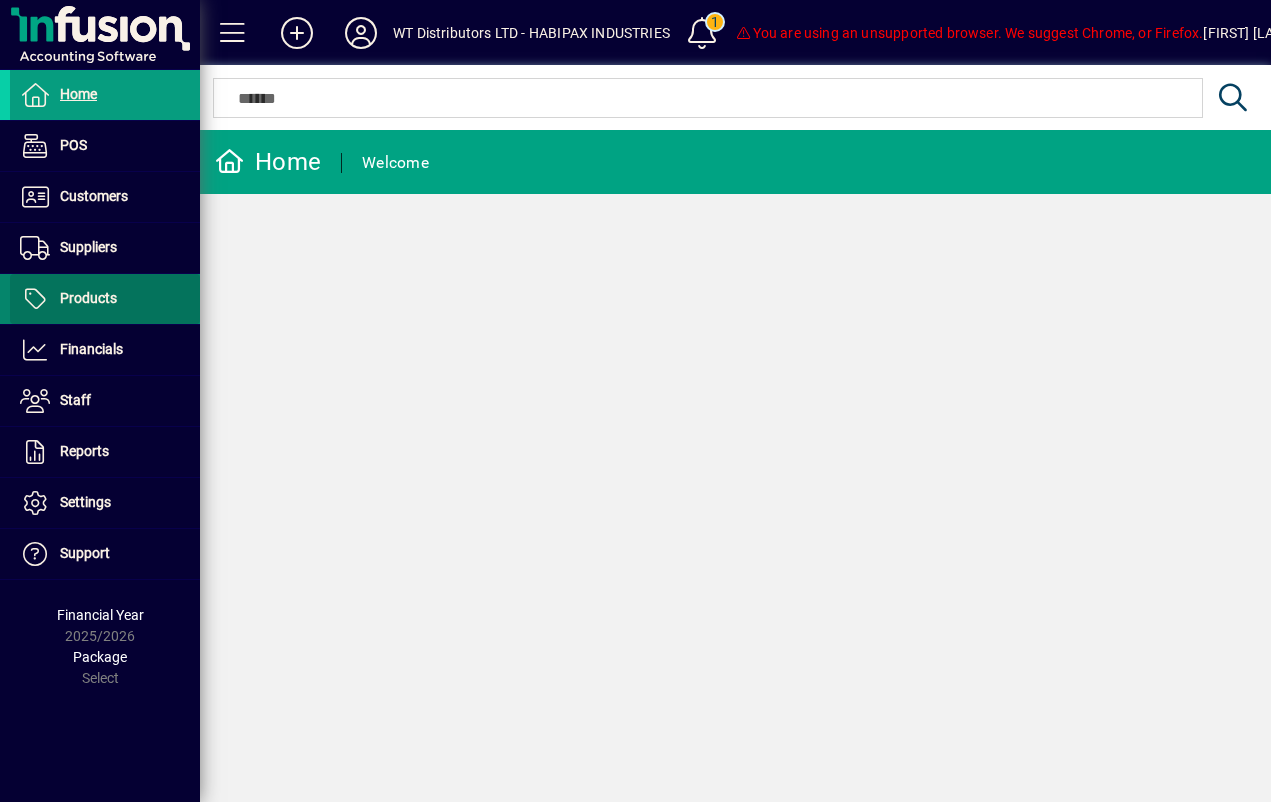 click on "Products" at bounding box center (88, 298) 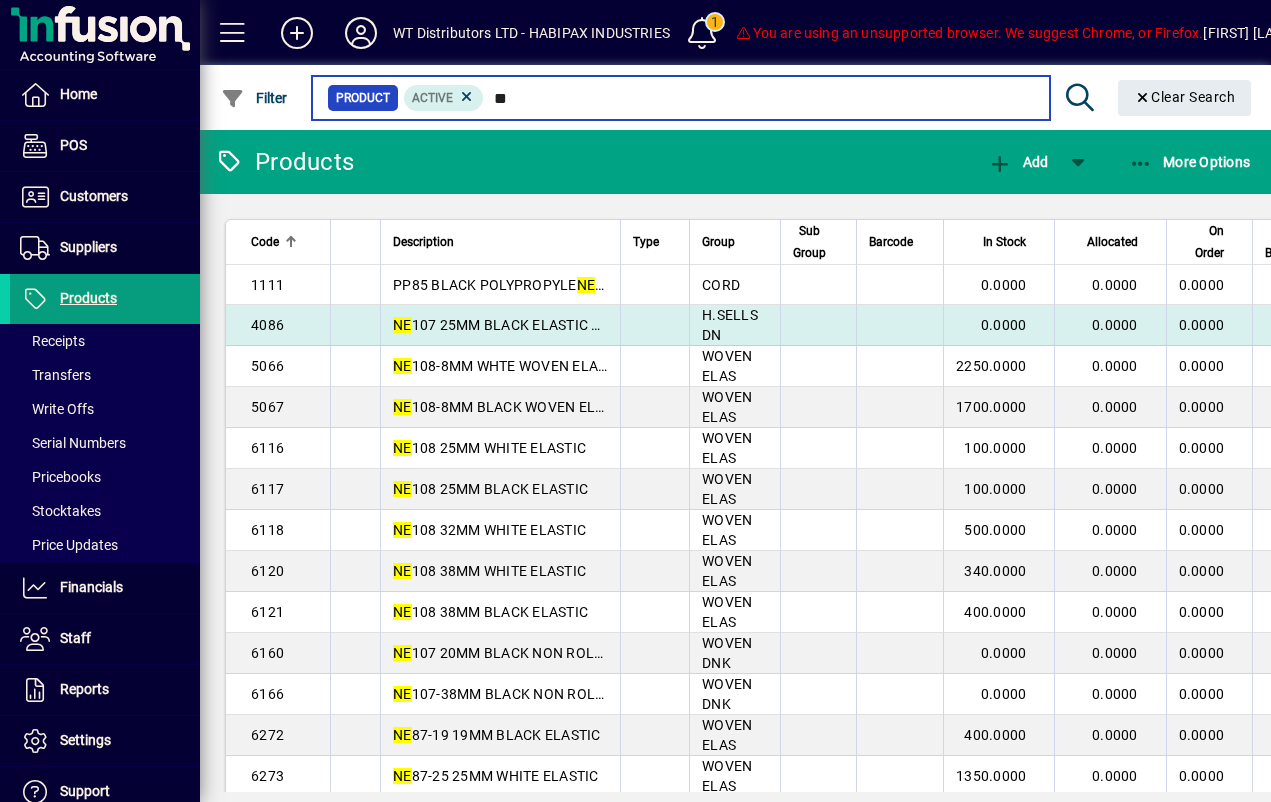 type on "**" 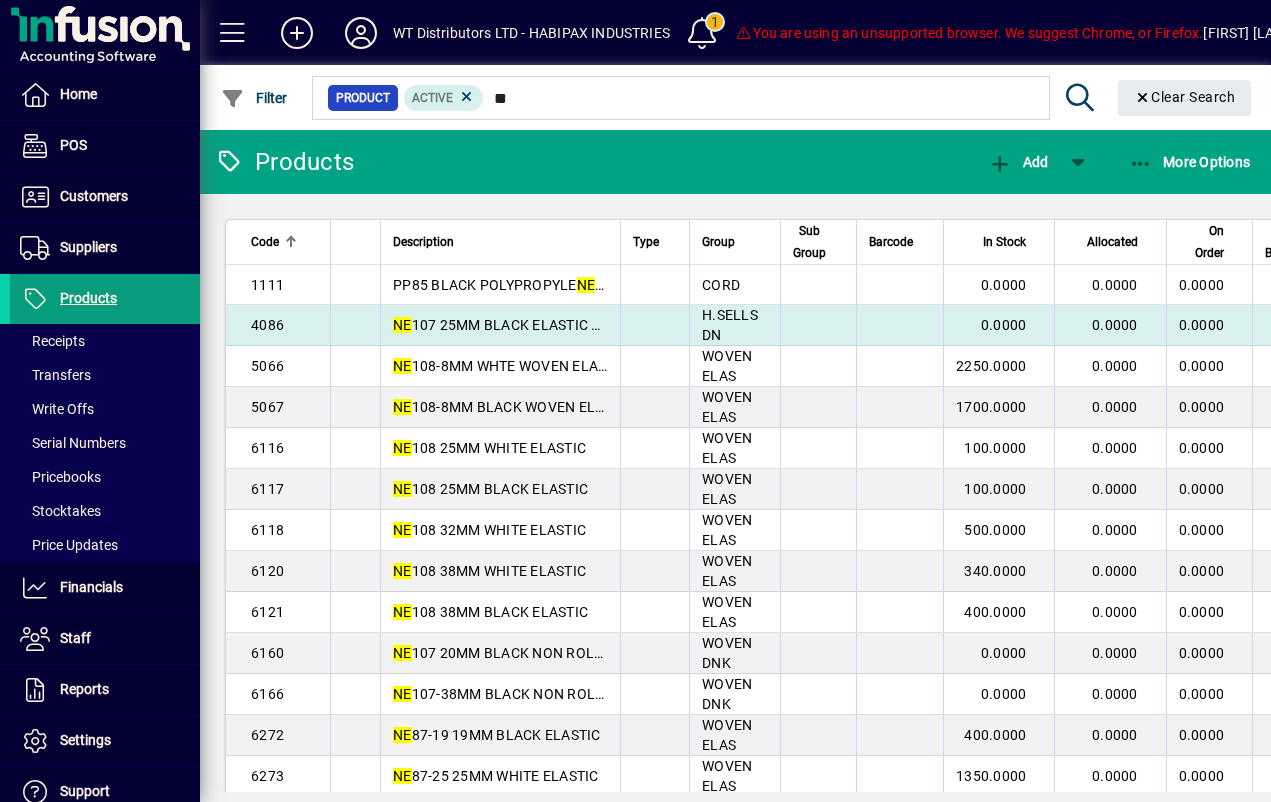click on "4086" at bounding box center (284, 325) 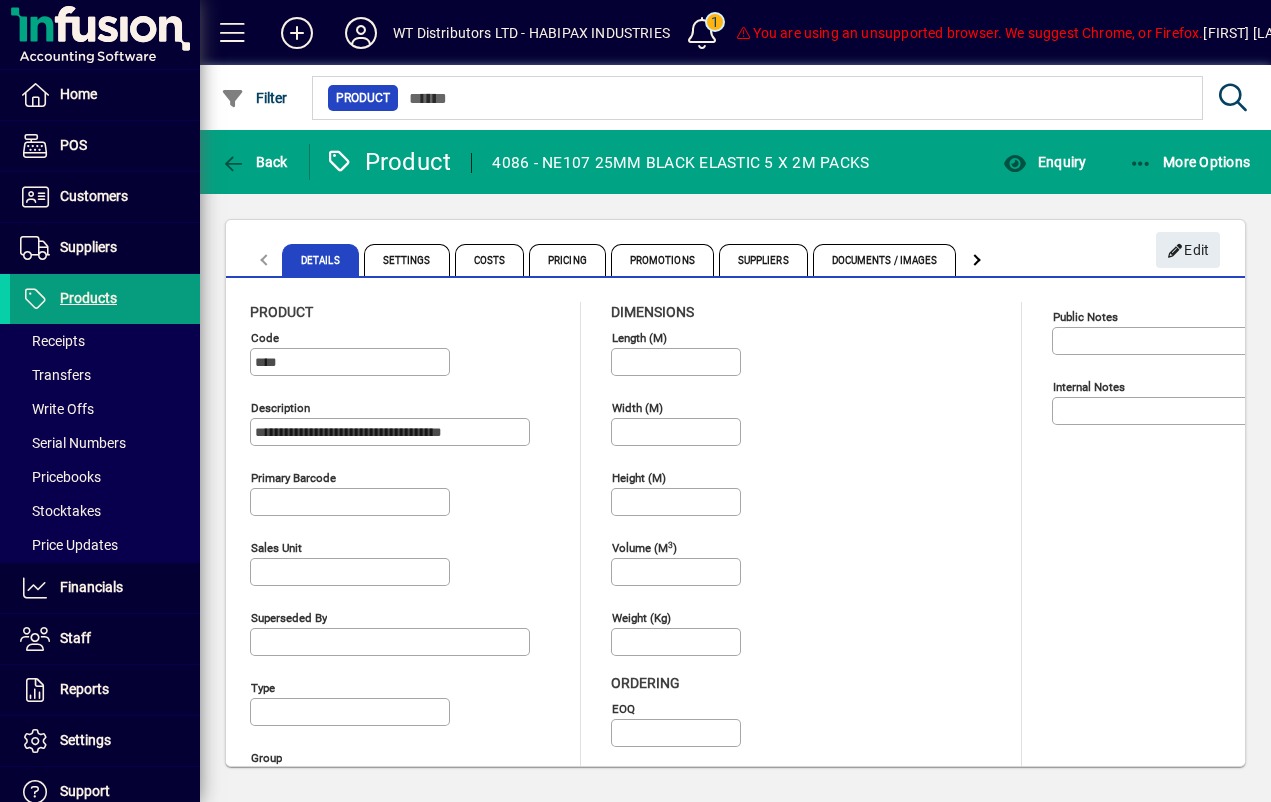 type on "**********" 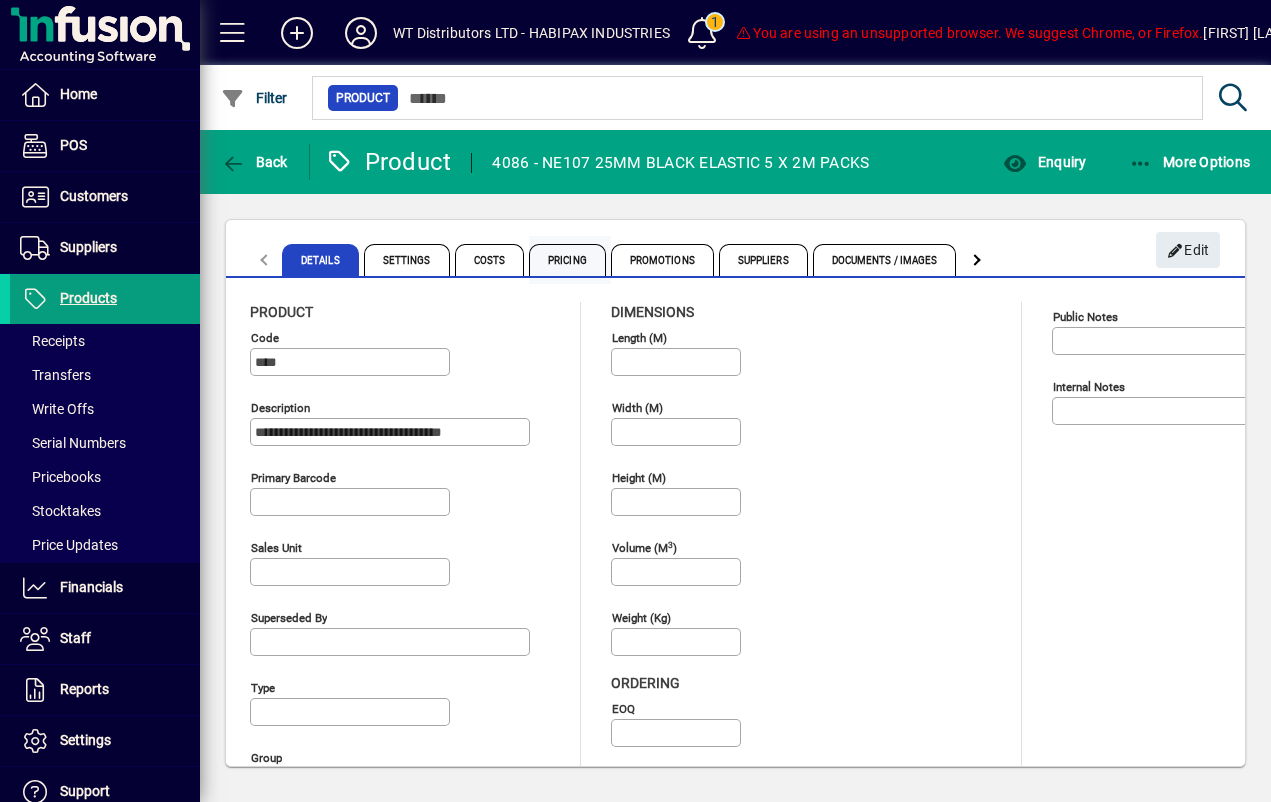 click on "Pricing" at bounding box center [567, 260] 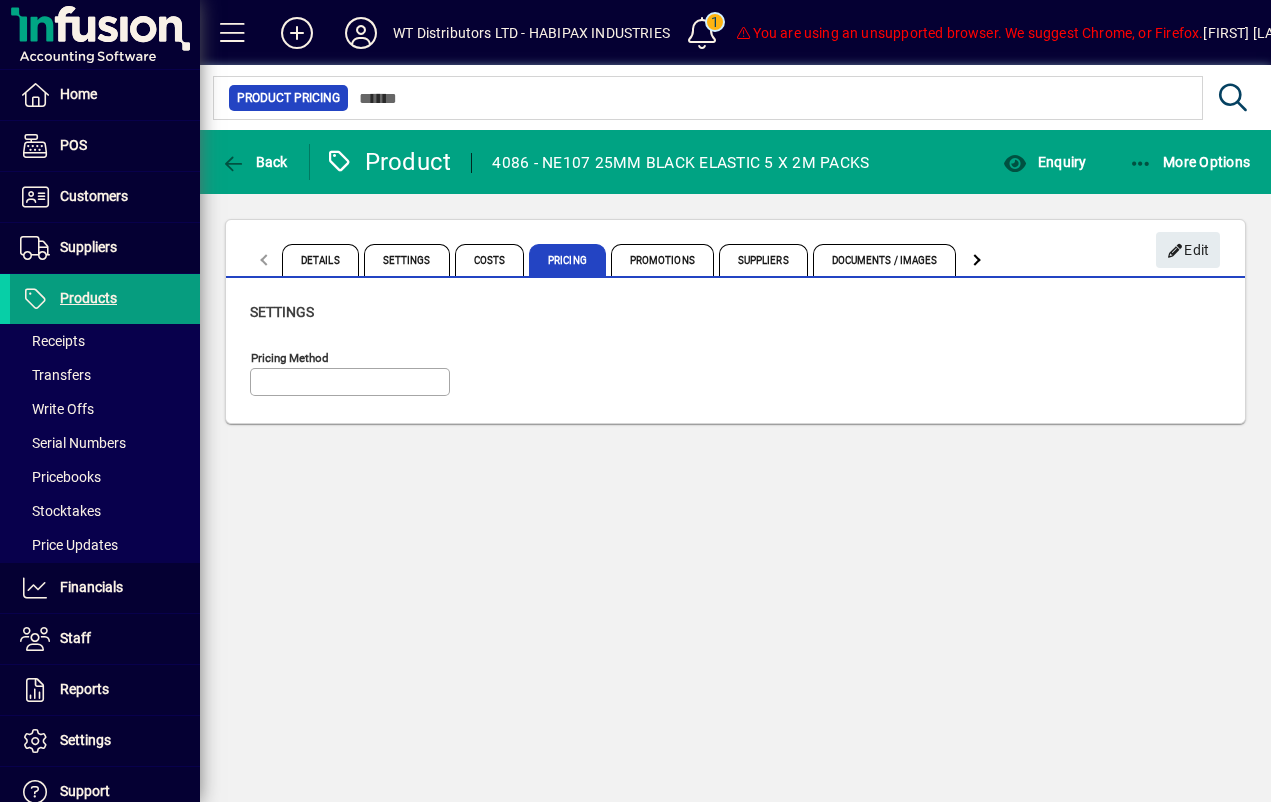 type on "**********" 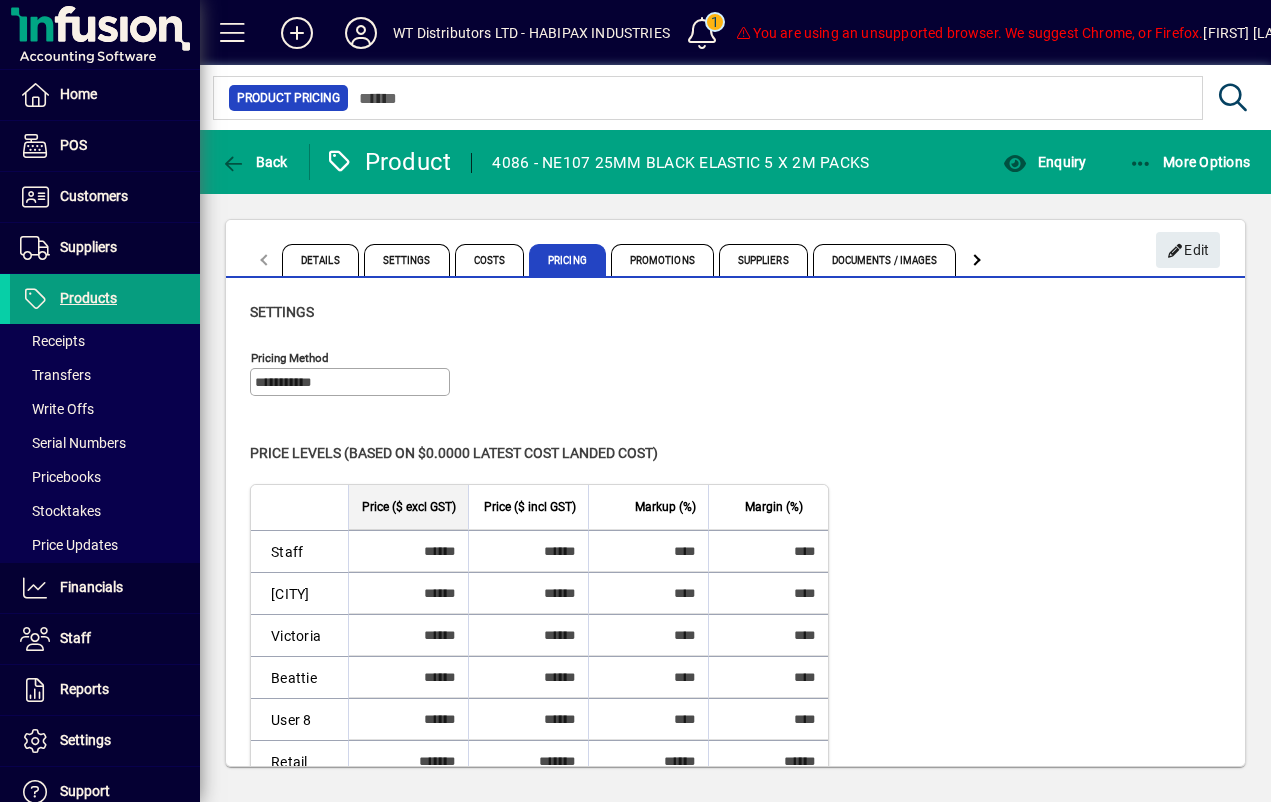 click 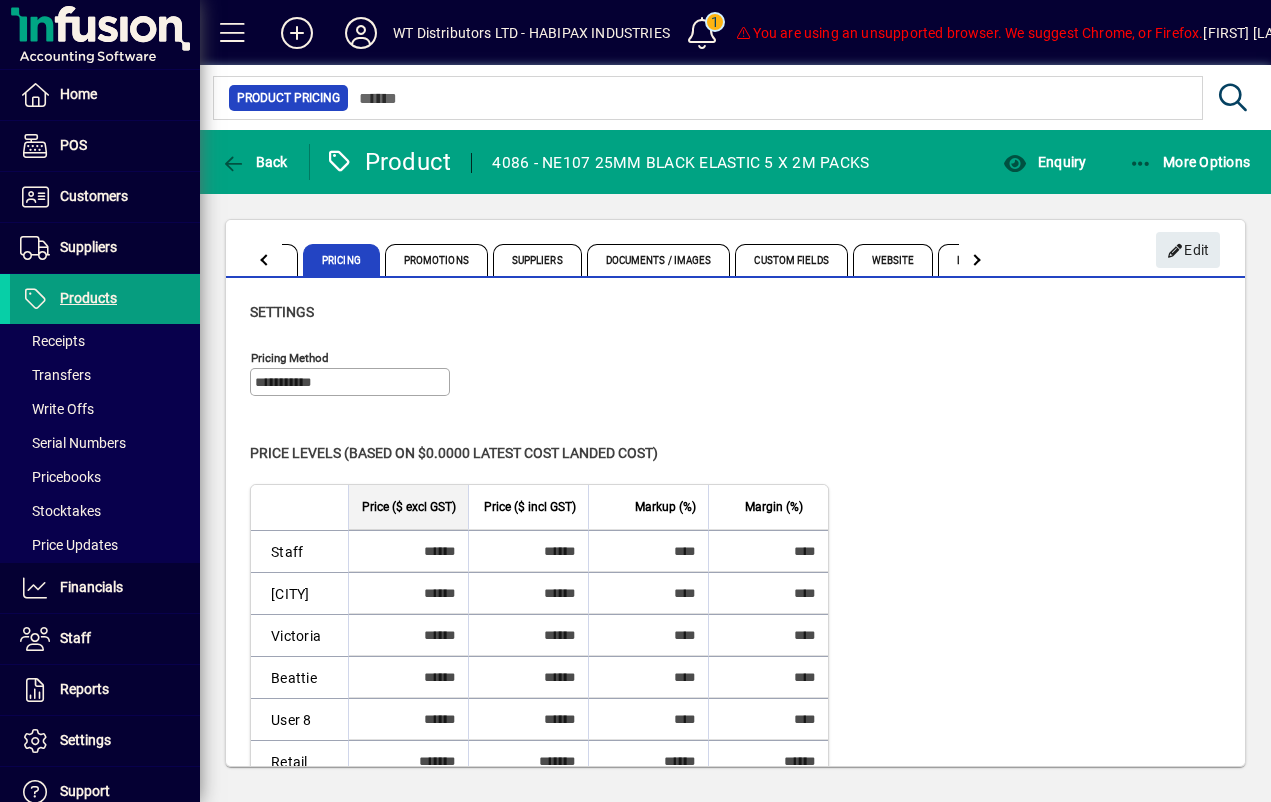 click 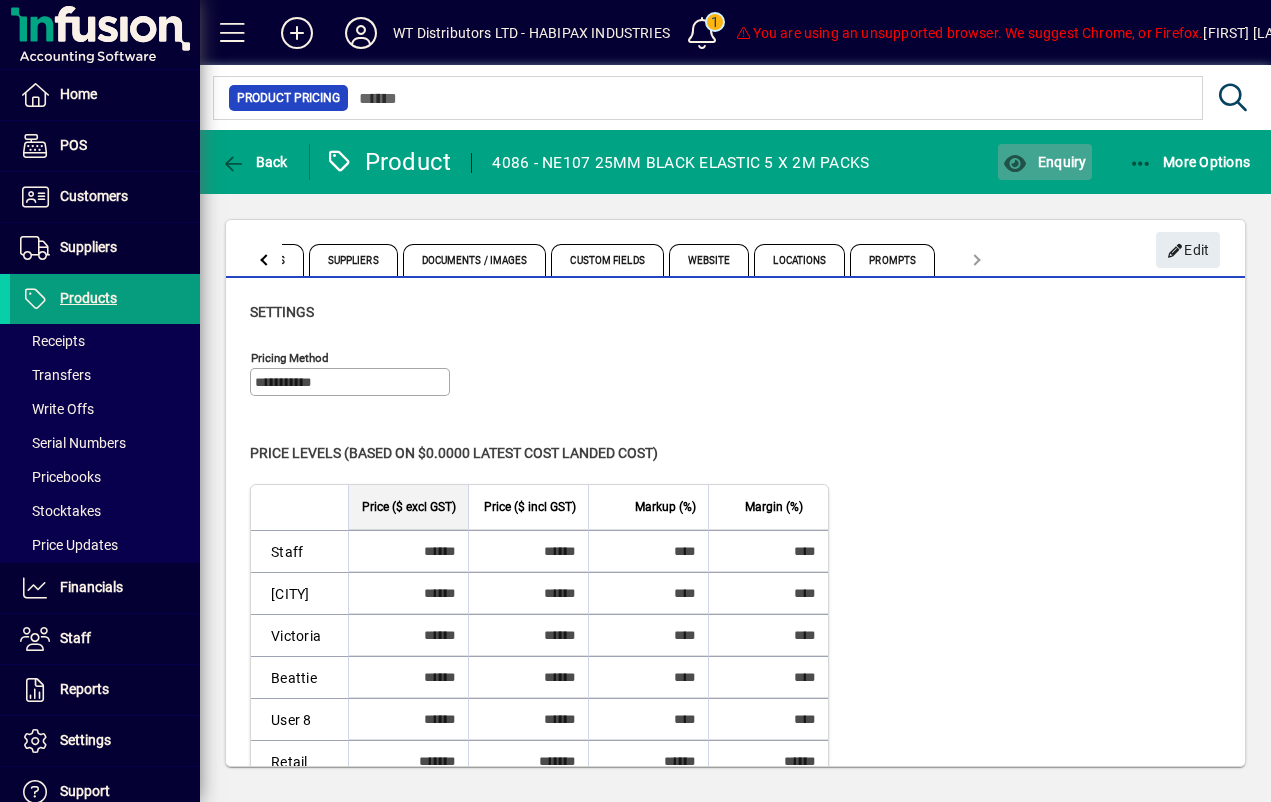 click on "Enquiry" 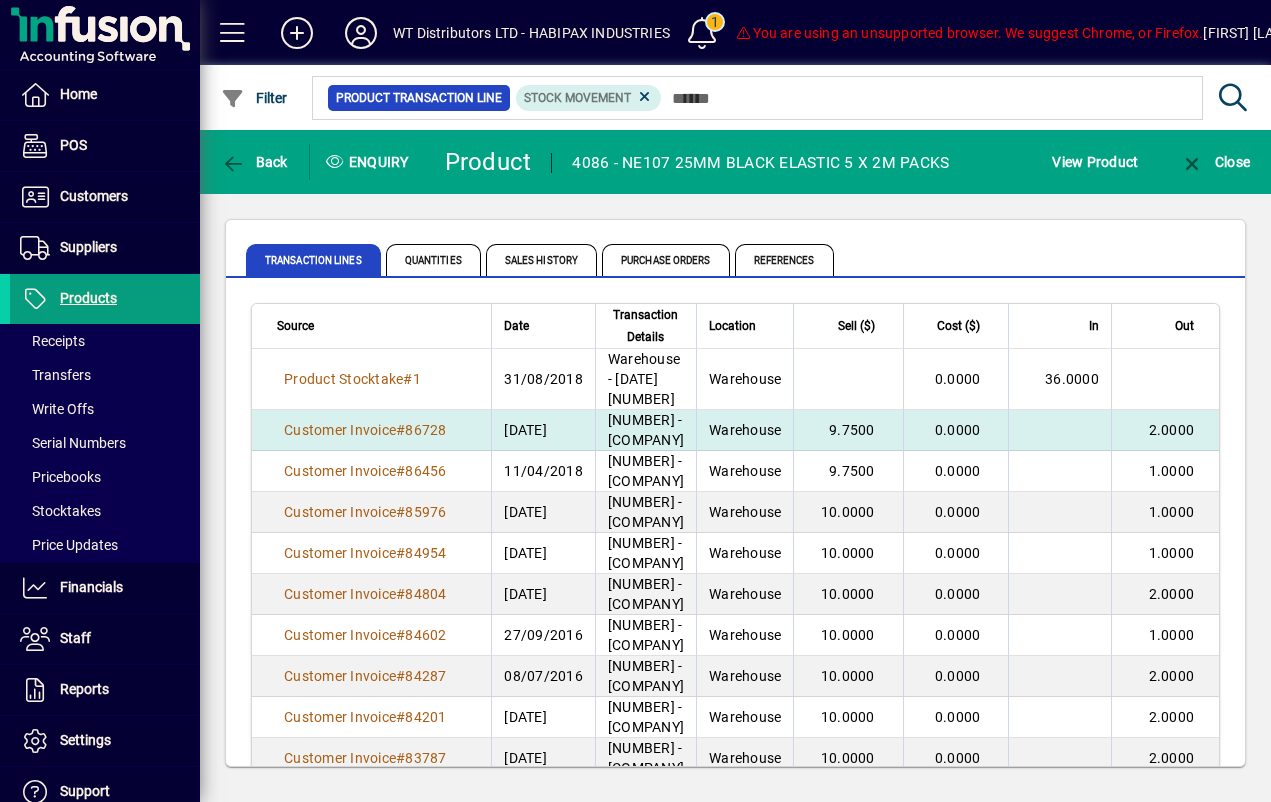 click on "[NUMBER] - [COMPANY]" at bounding box center (645, 430) 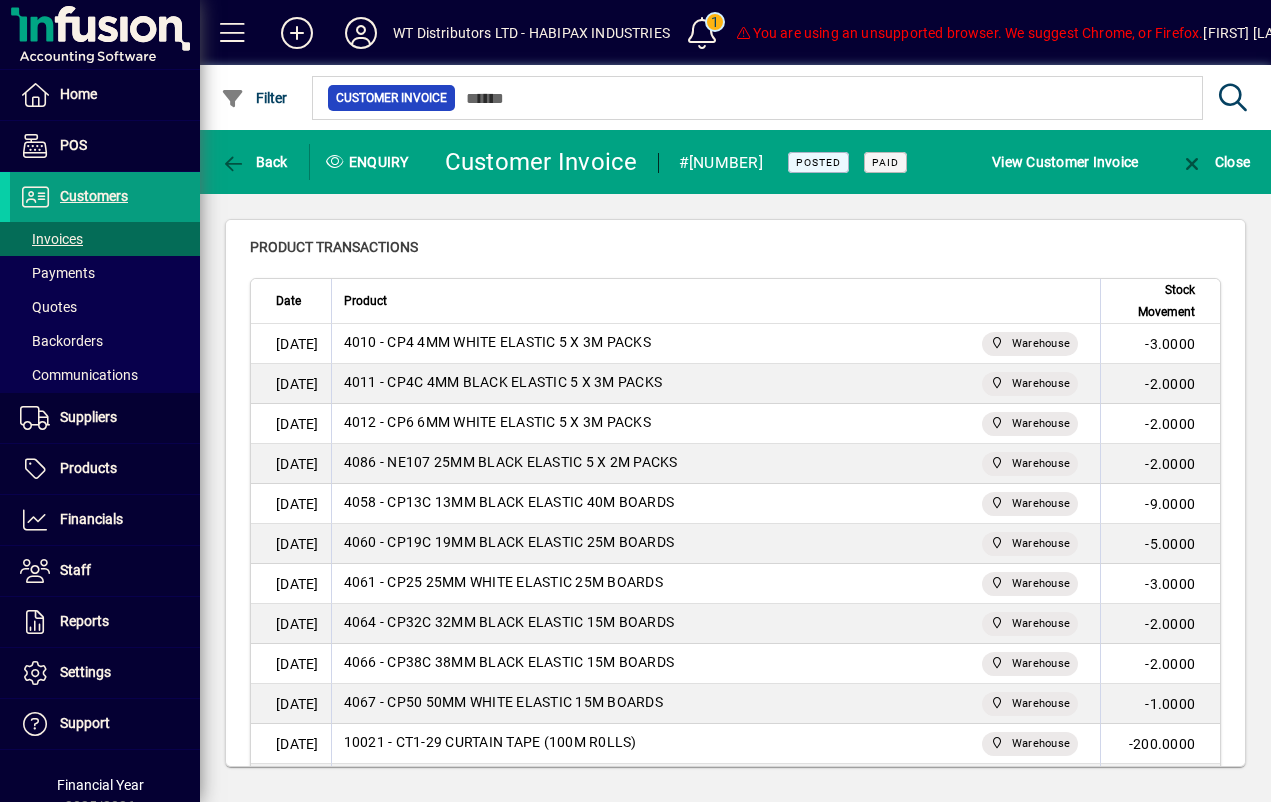 scroll, scrollTop: 378, scrollLeft: 0, axis: vertical 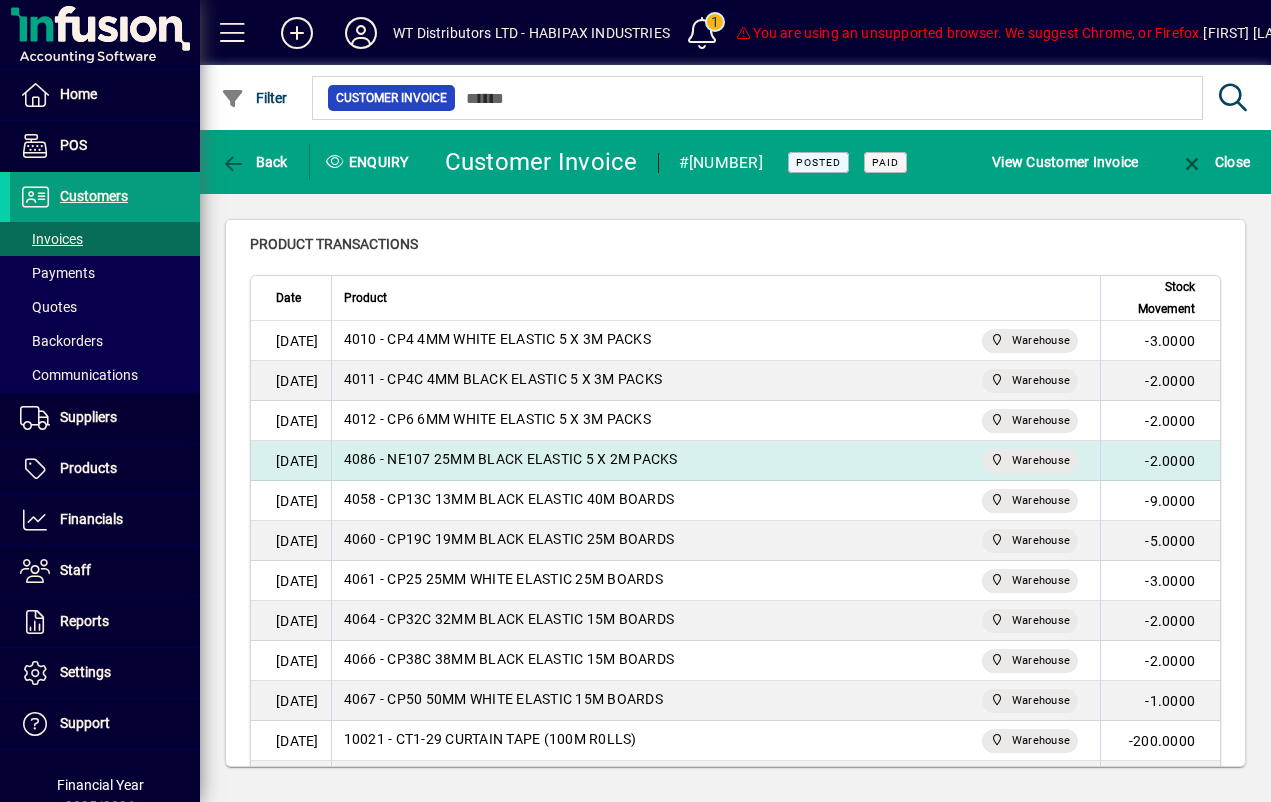 click on "[DATE]" at bounding box center (291, 461) 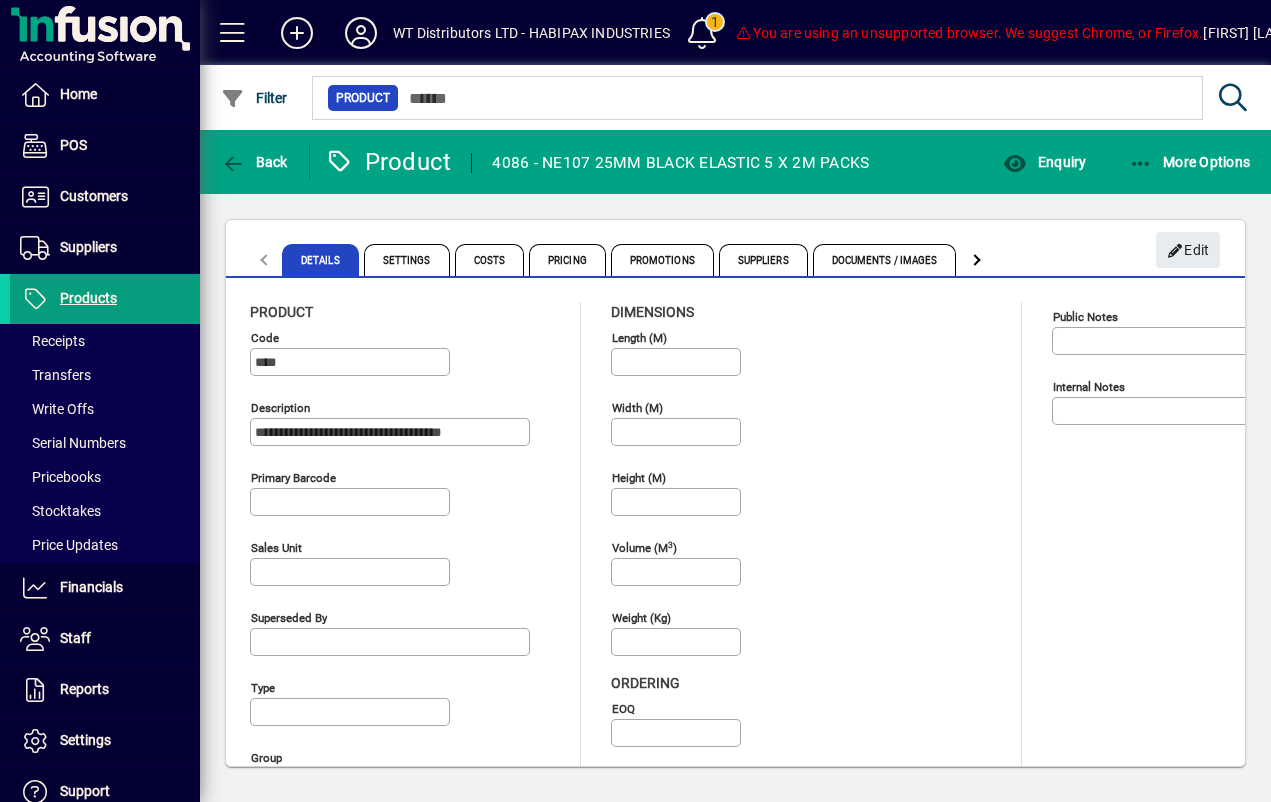 type on "**********" 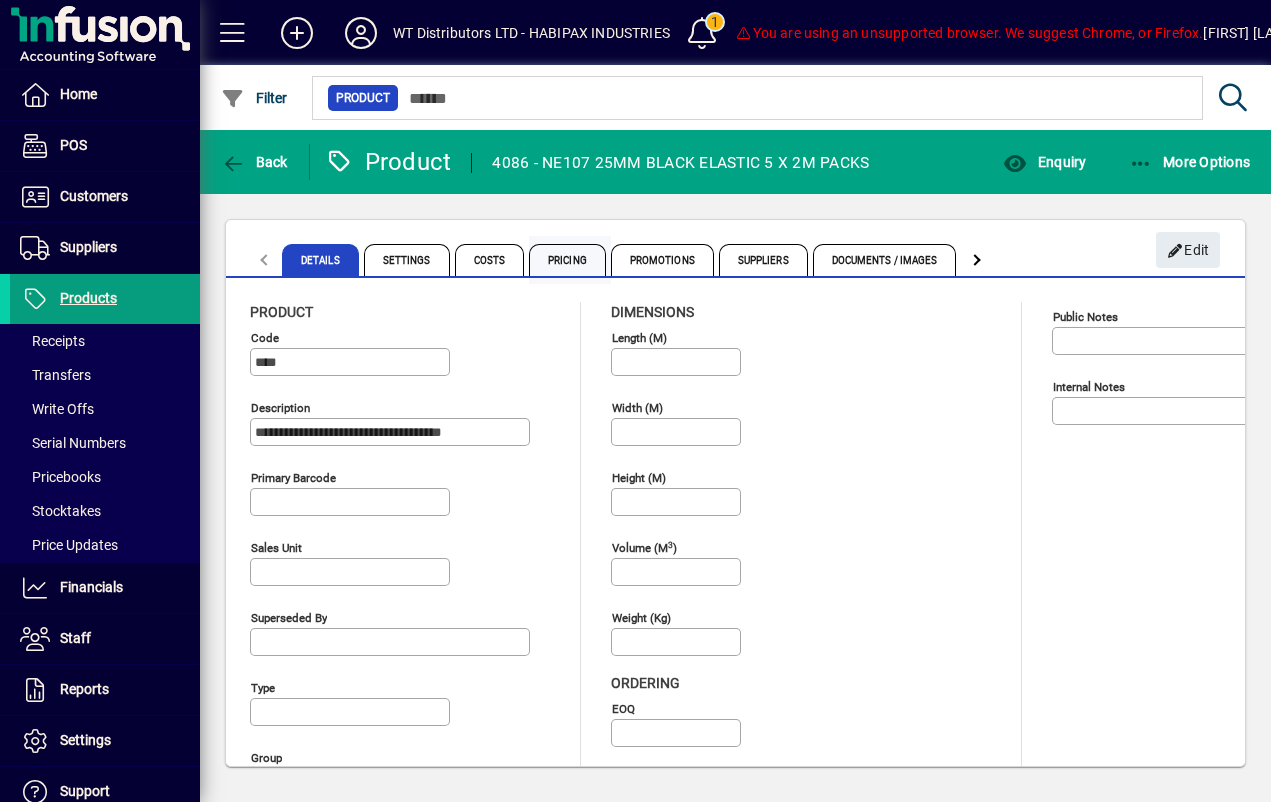 click on "Pricing" at bounding box center [567, 260] 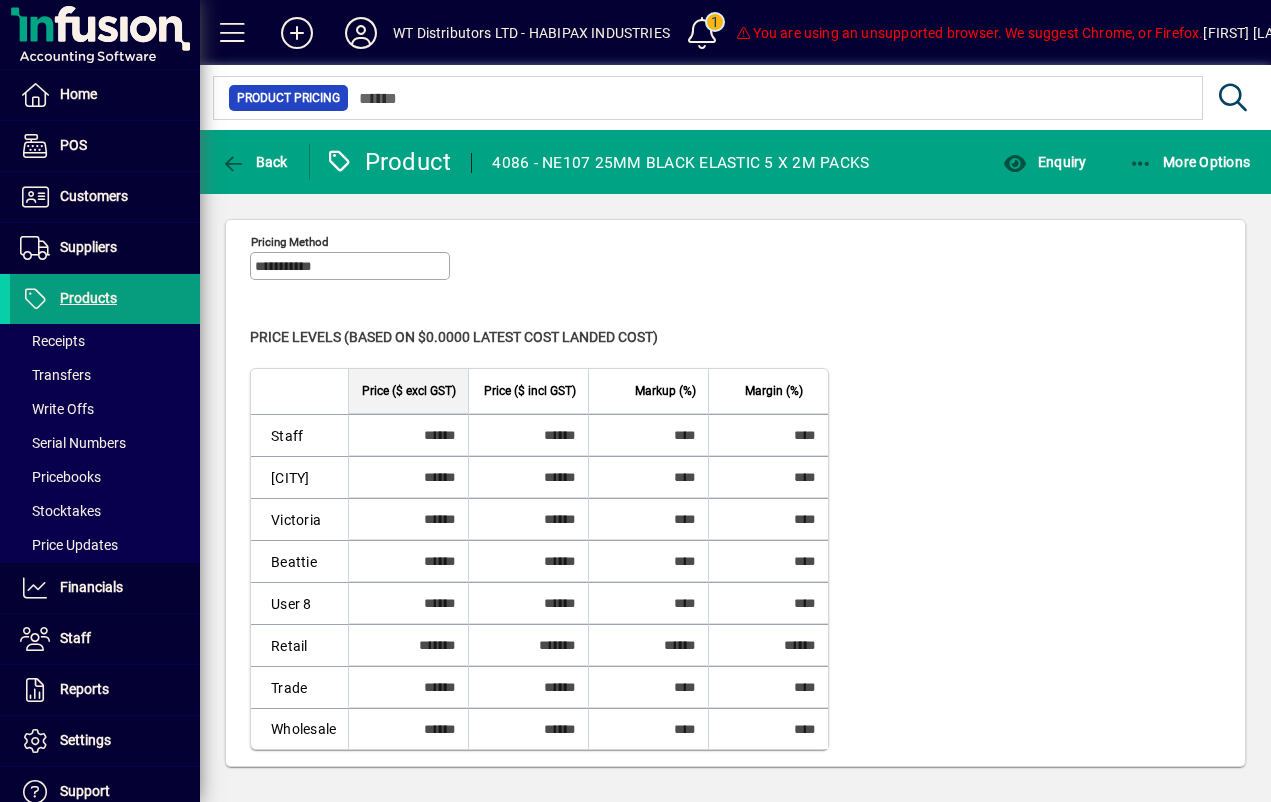 scroll, scrollTop: 116, scrollLeft: 0, axis: vertical 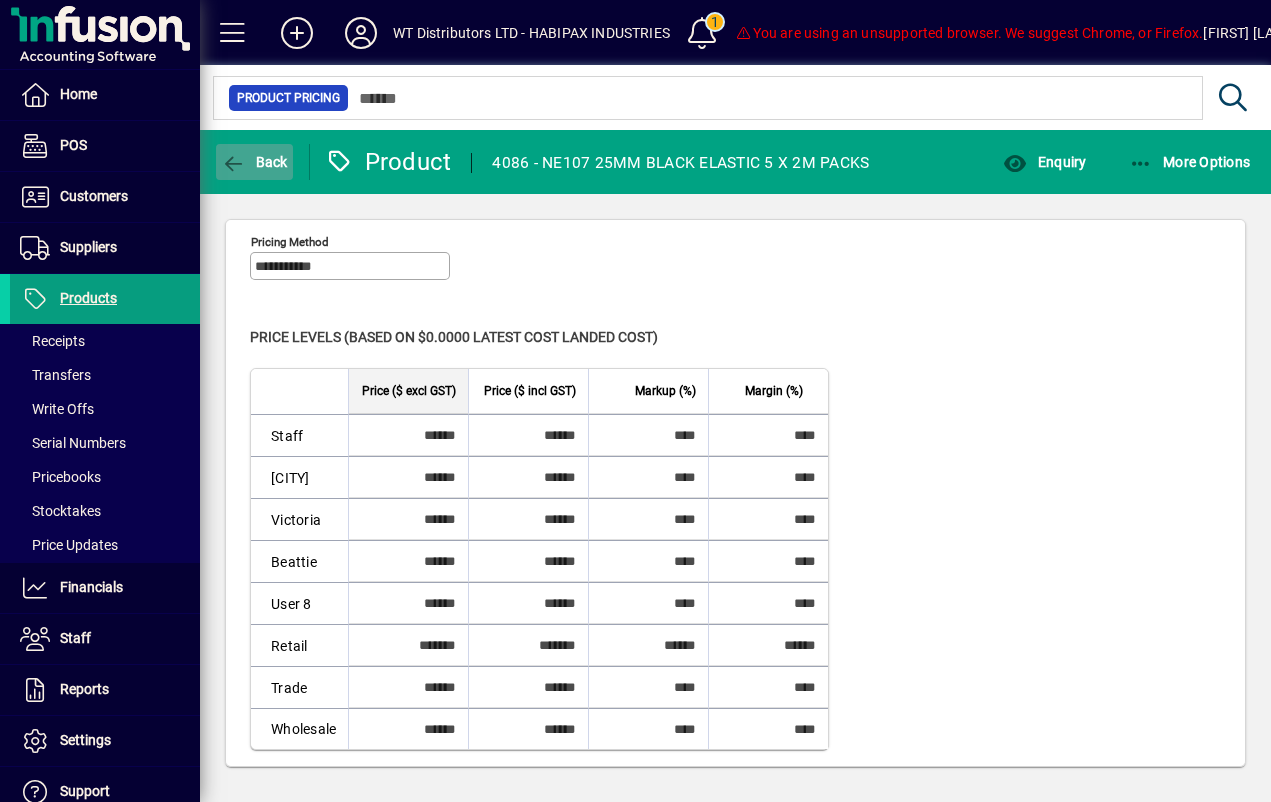 click 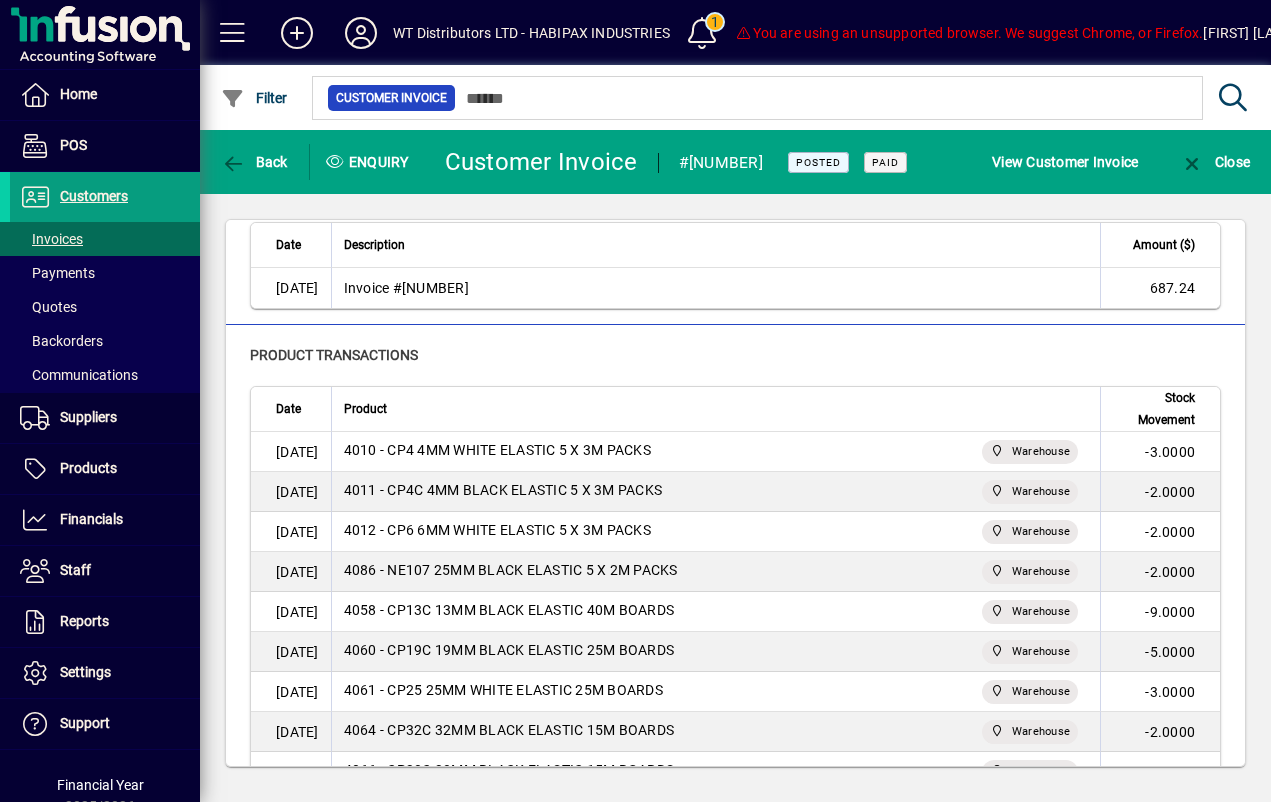 scroll, scrollTop: 271, scrollLeft: 0, axis: vertical 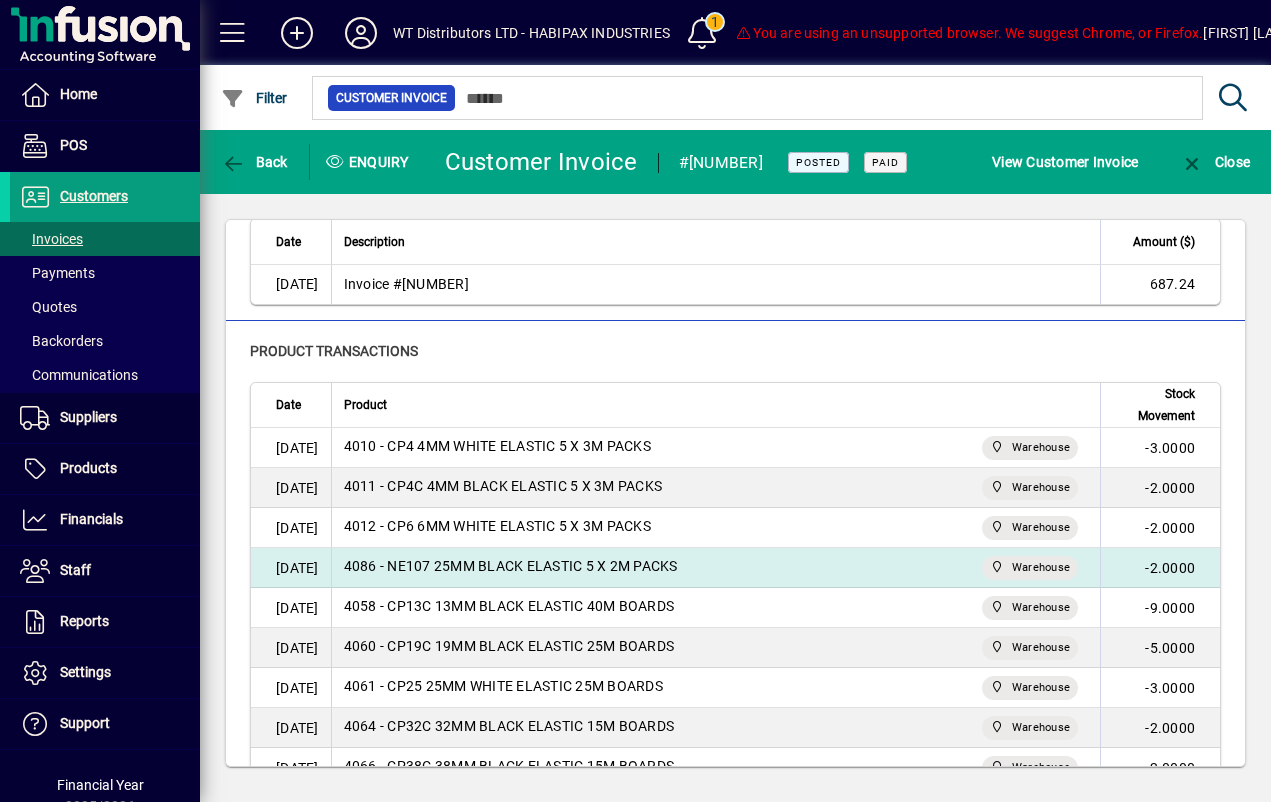 click on "4086 - NE107 25MM BLACK ELASTIC 5 X 2M PACKS" at bounding box center [511, 568] 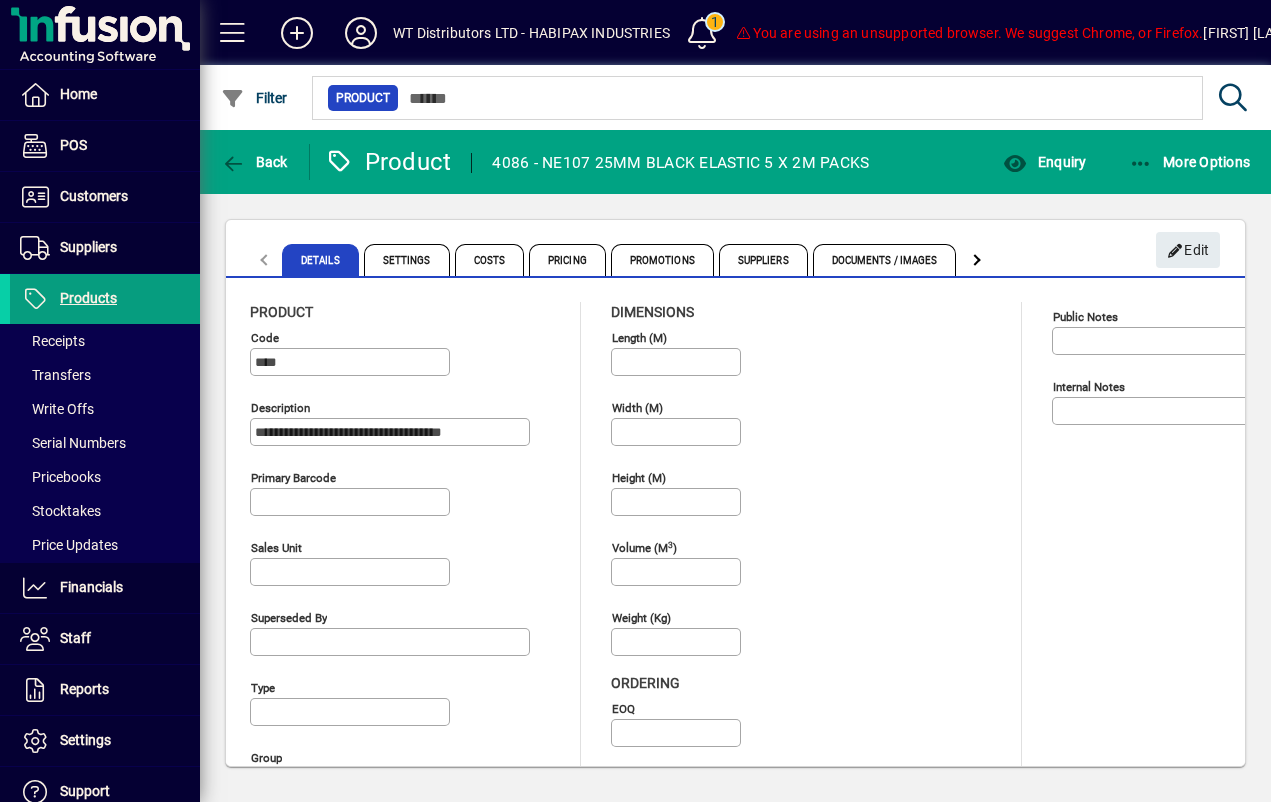 type on "**********" 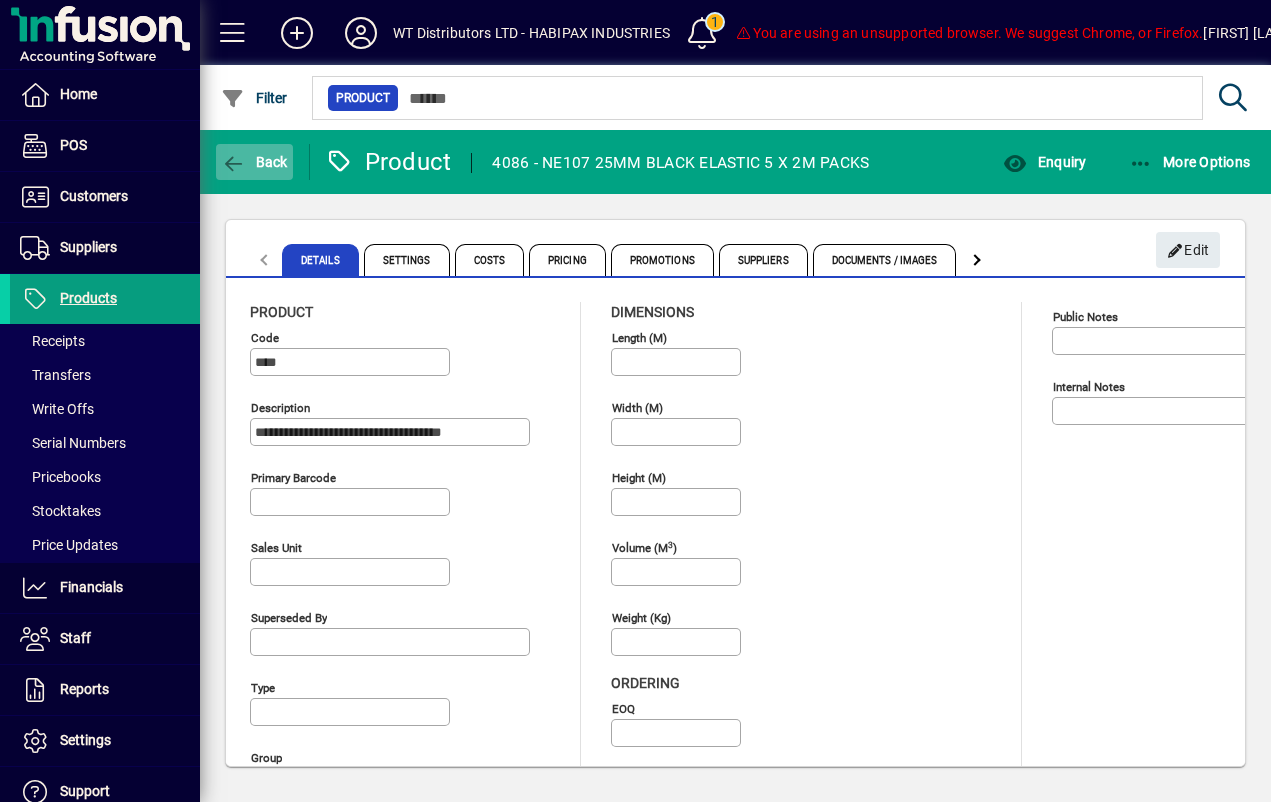 click 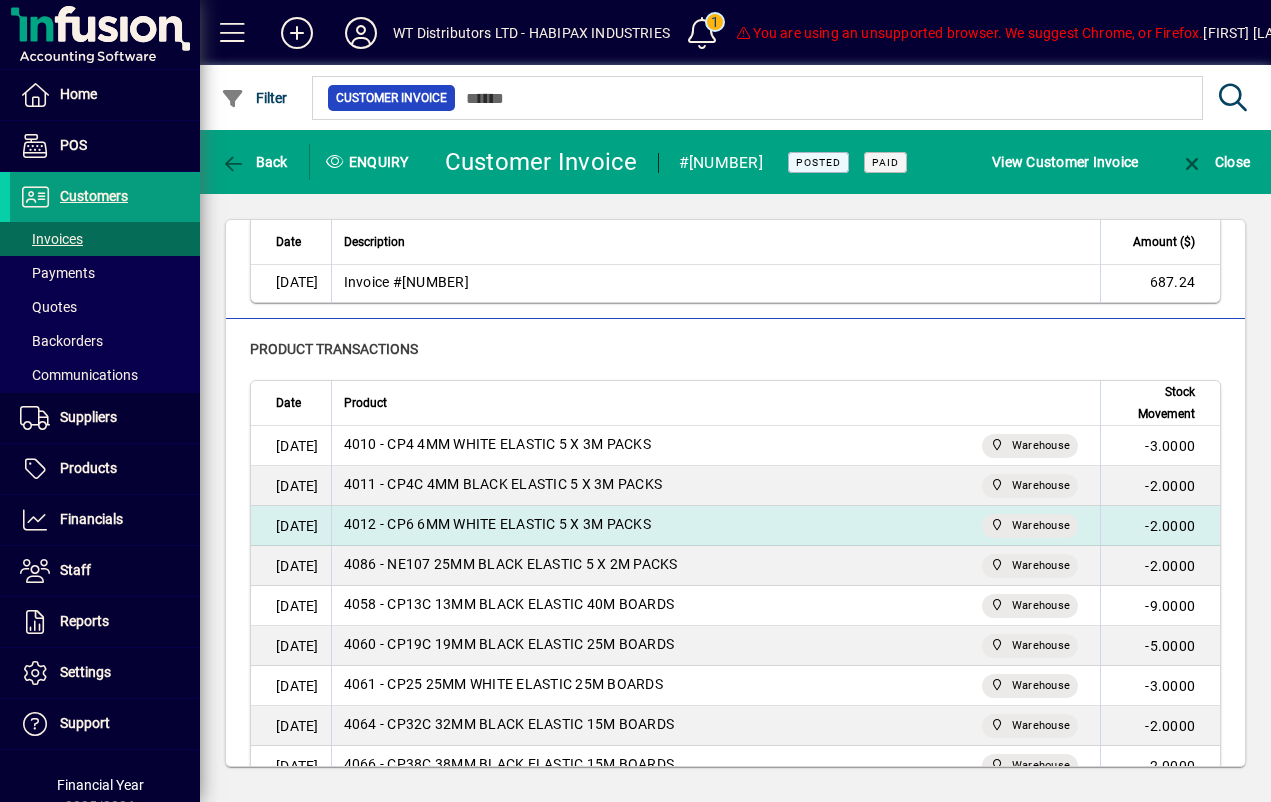 scroll, scrollTop: 265, scrollLeft: 0, axis: vertical 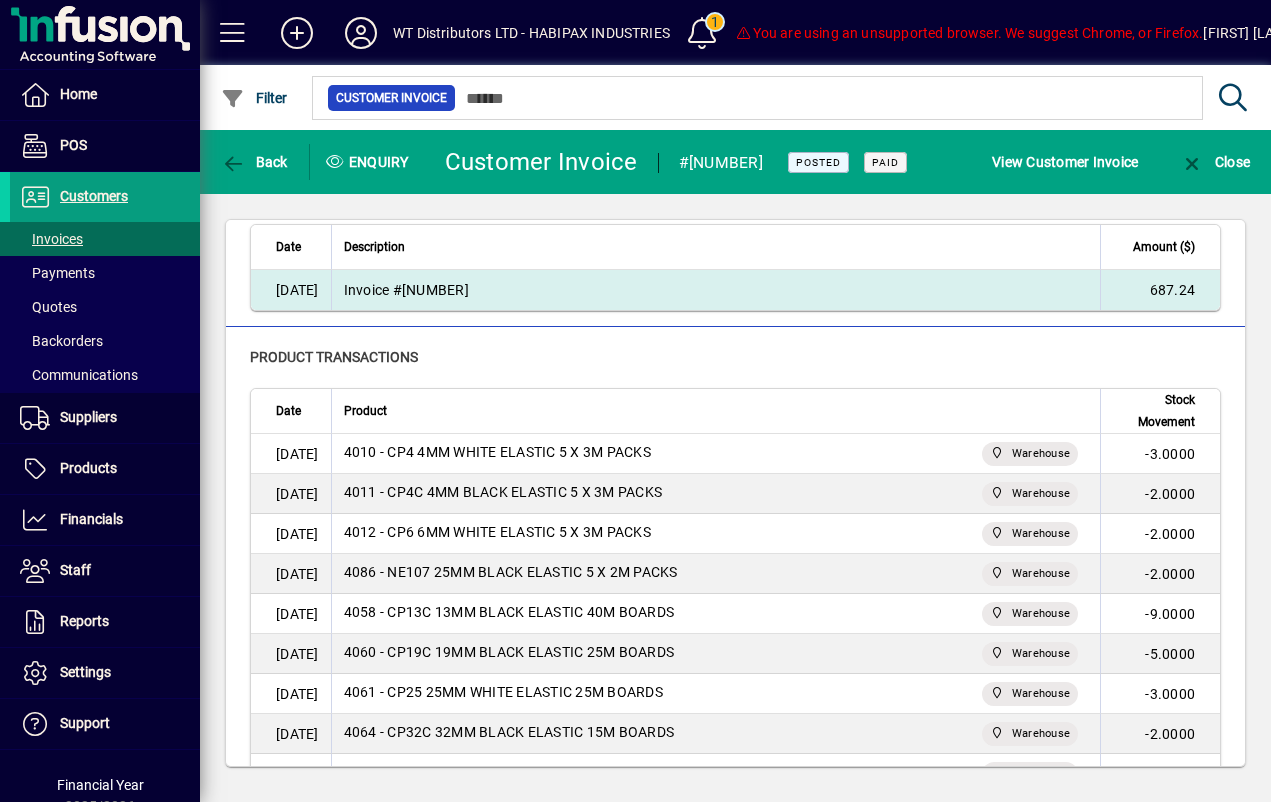 click on "[DATE]" at bounding box center (291, 290) 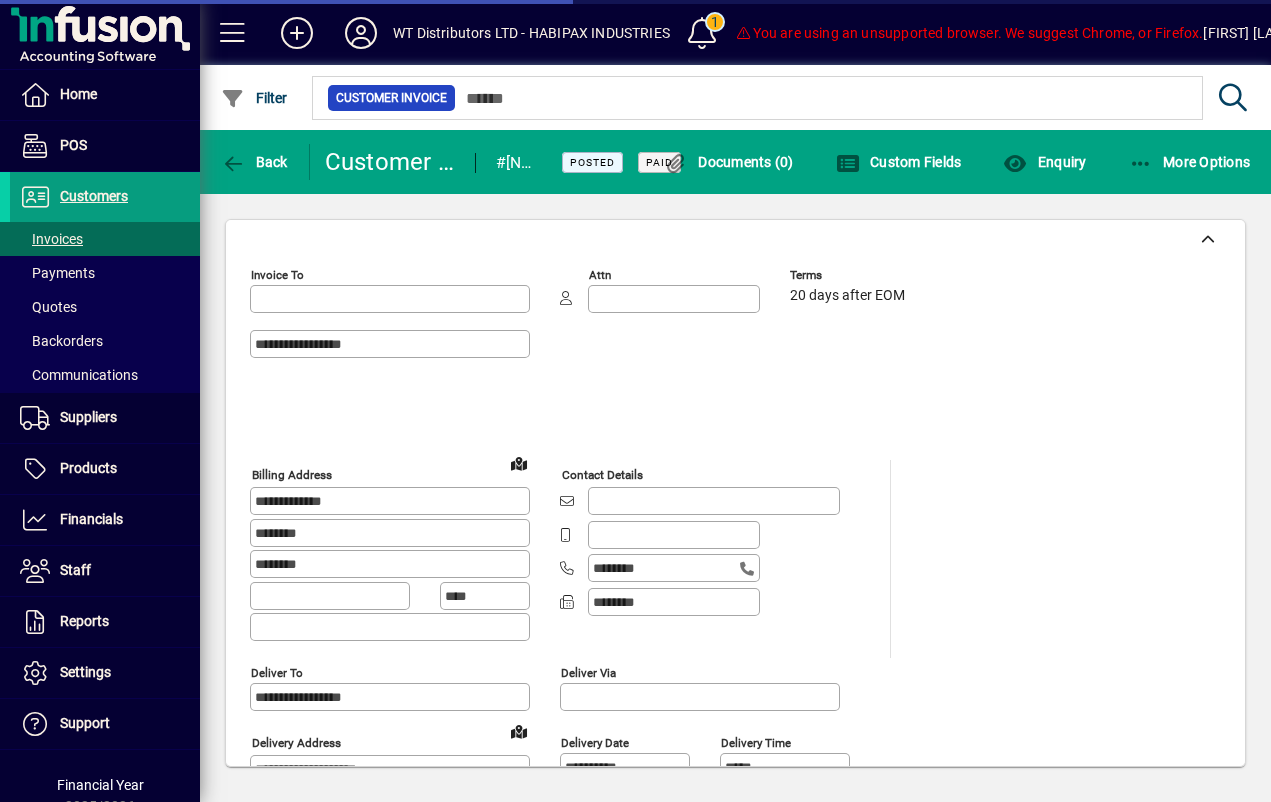 type on "*********" 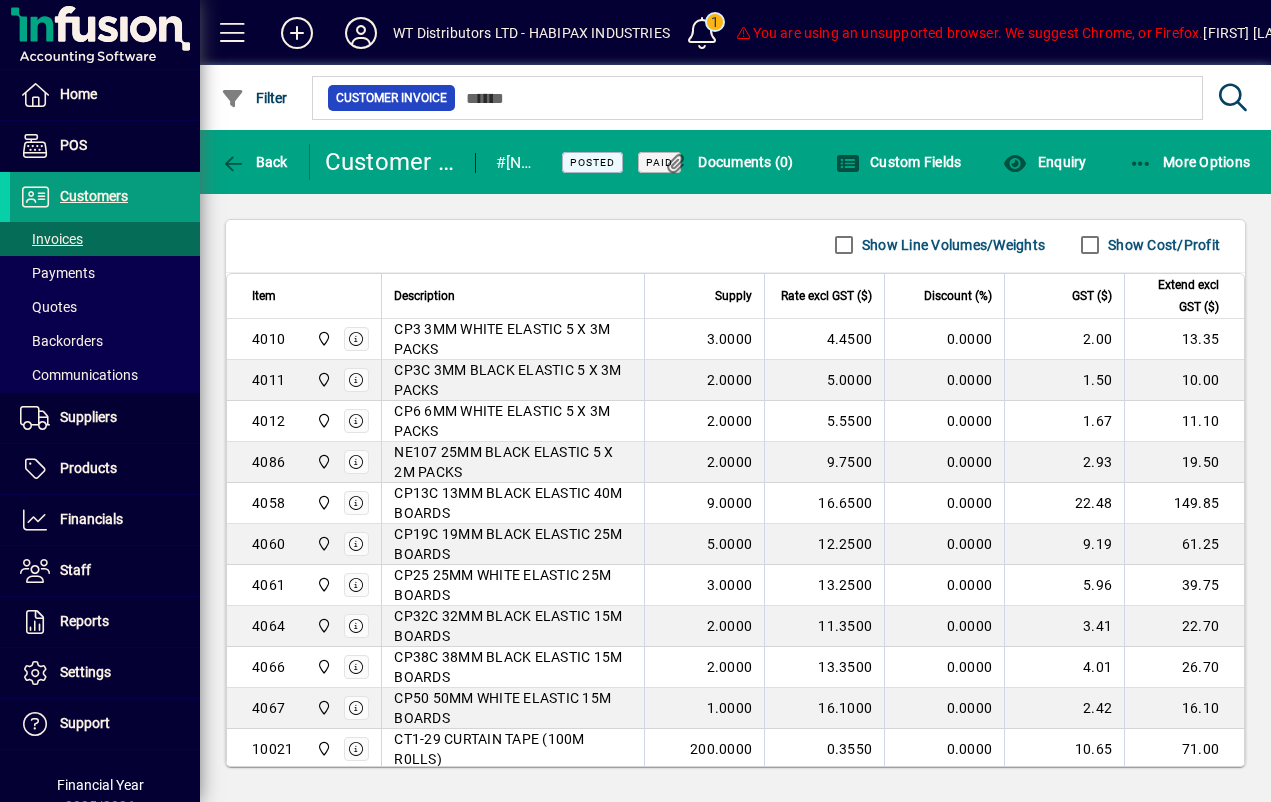 scroll, scrollTop: 1139, scrollLeft: 0, axis: vertical 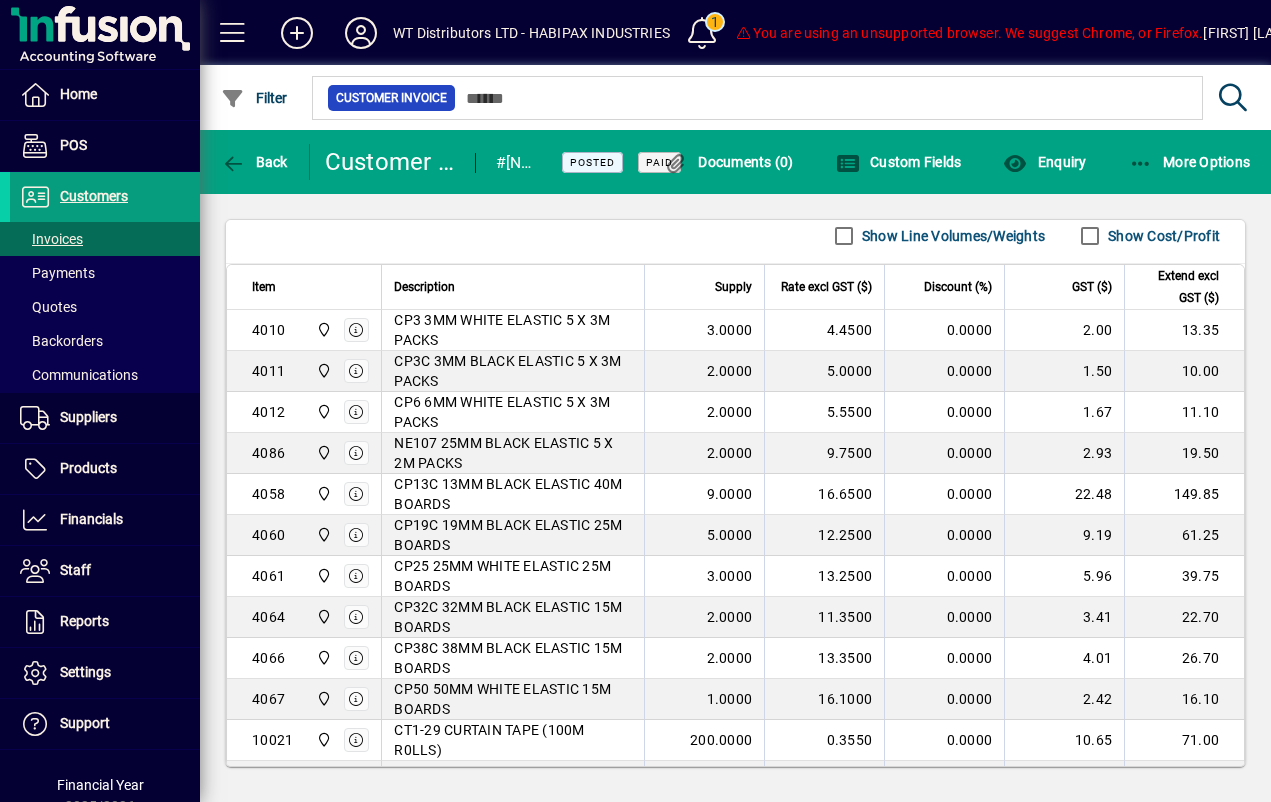 click on "9.7500" at bounding box center [824, 453] 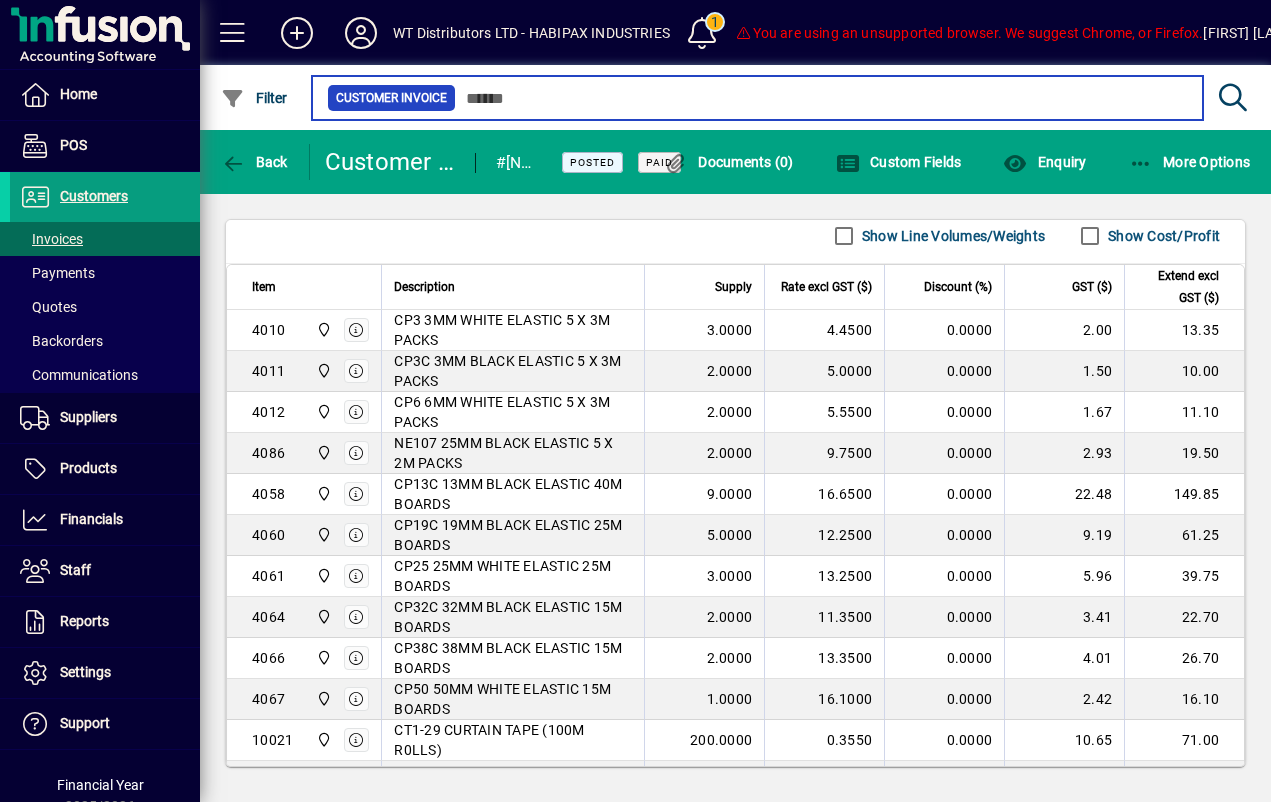click at bounding box center (821, 98) 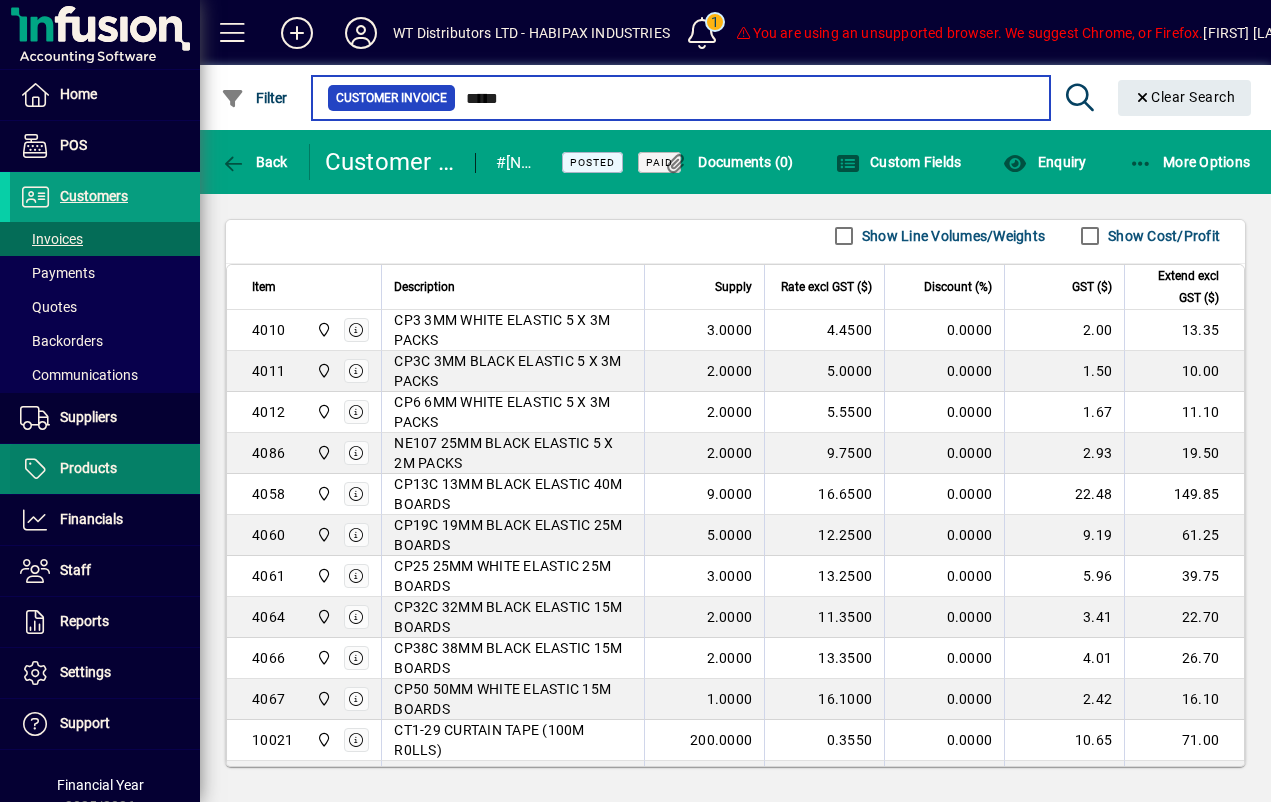 type on "*****" 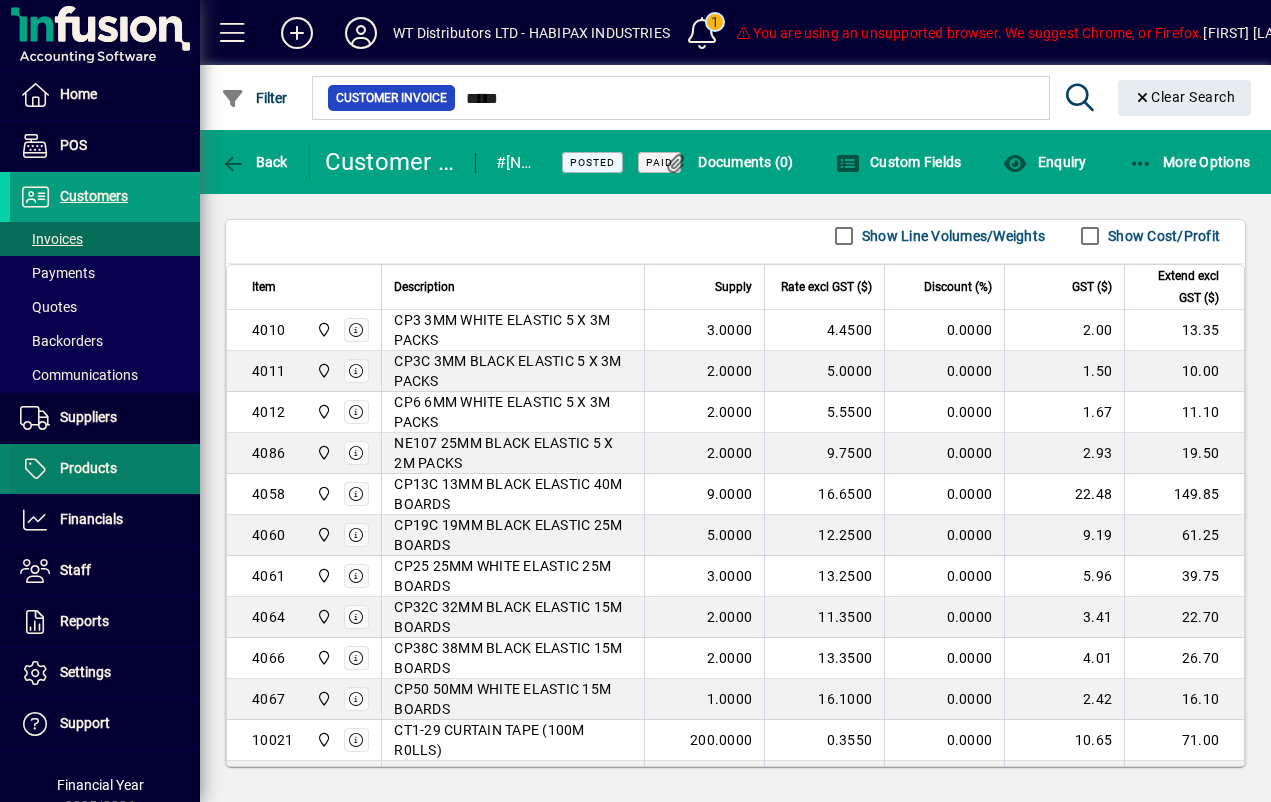 click on "Products" at bounding box center [63, 469] 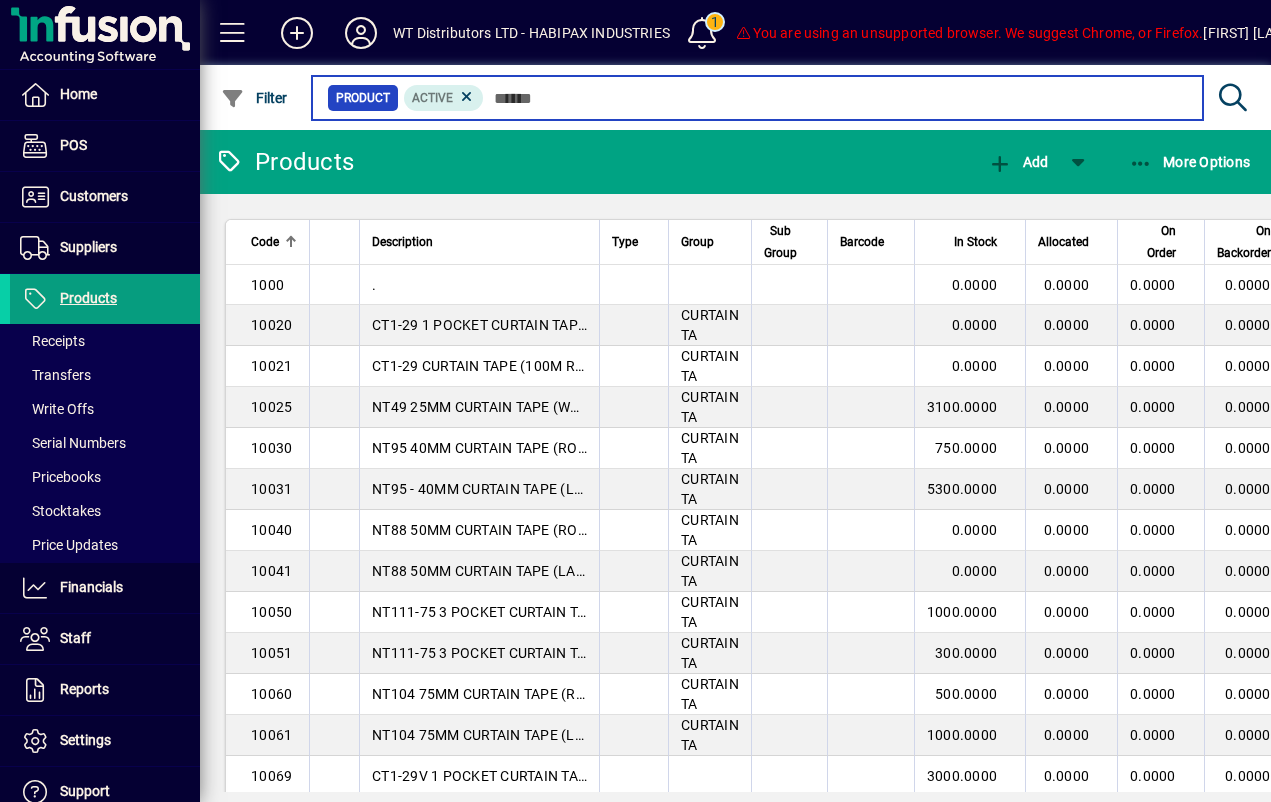 click at bounding box center (835, 98) 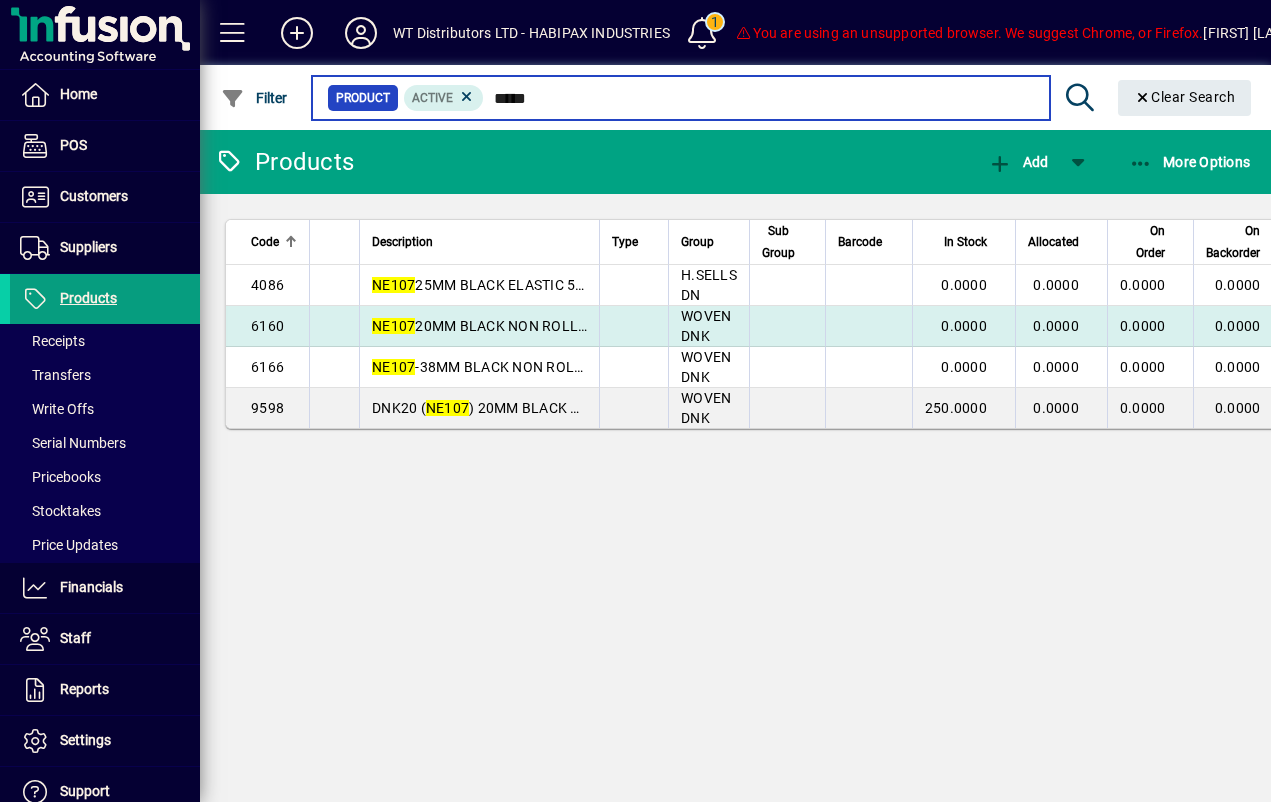 type on "*****" 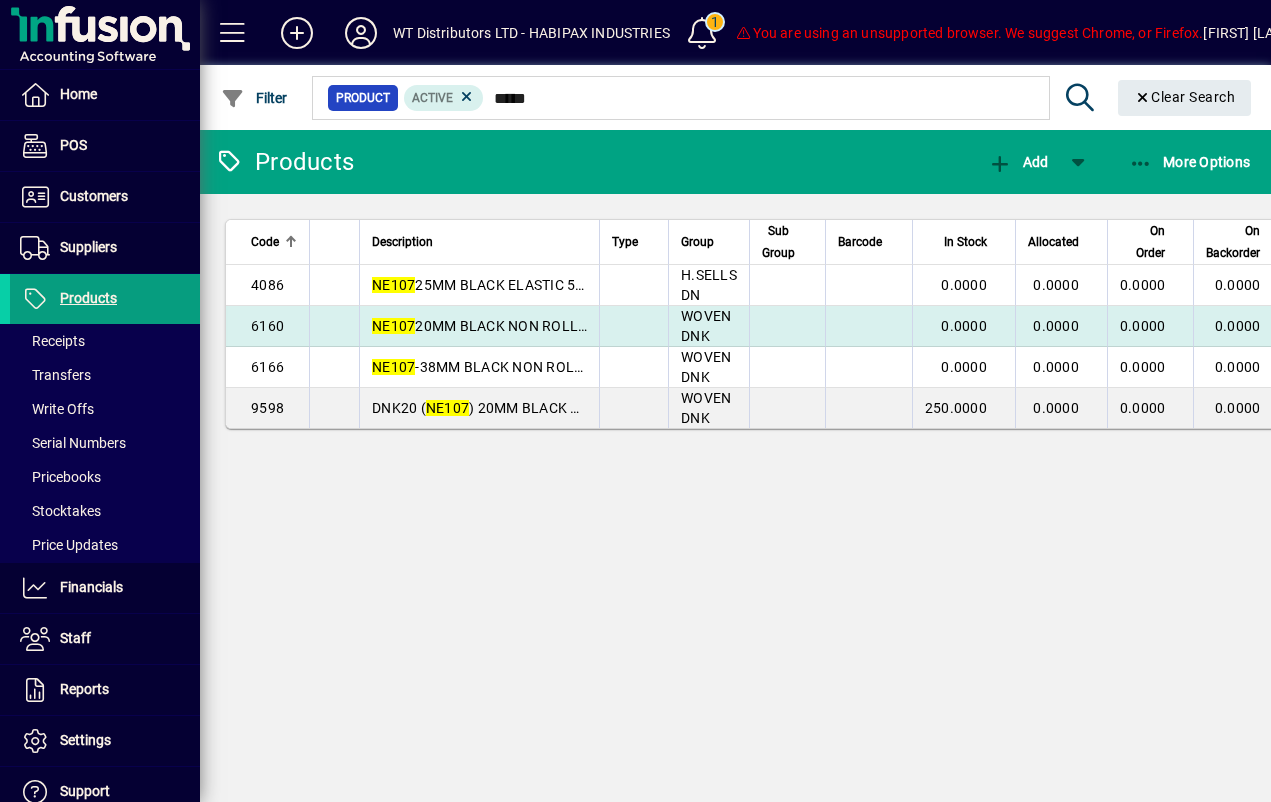click on "6160" at bounding box center (274, 326) 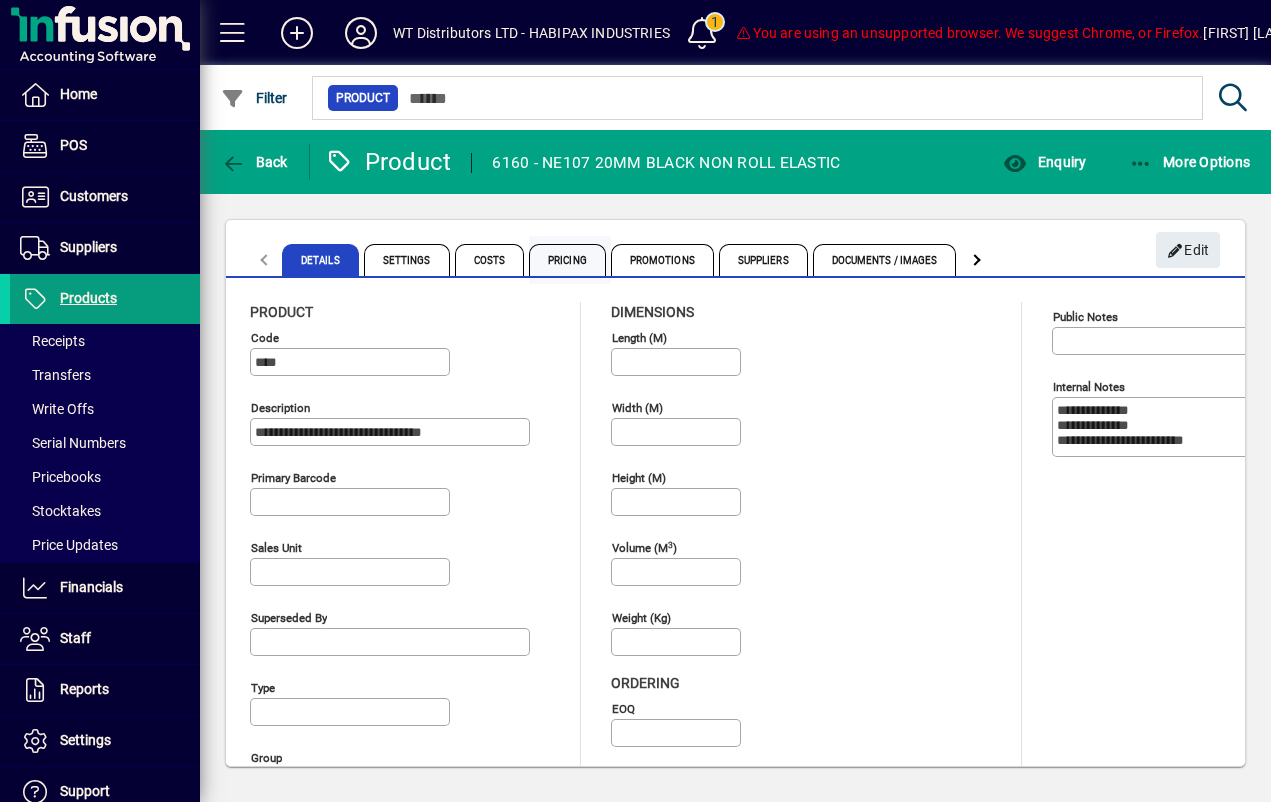 click on "Pricing" at bounding box center (567, 260) 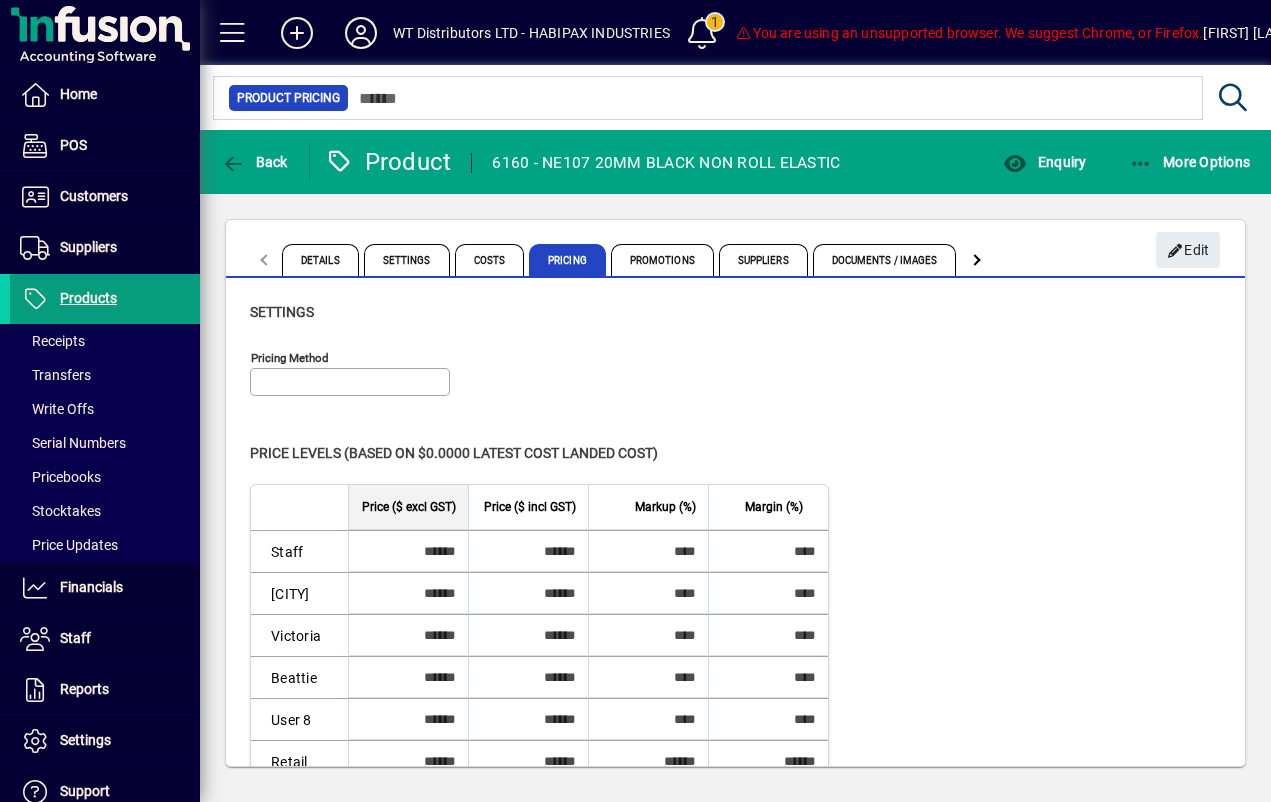 type on "**********" 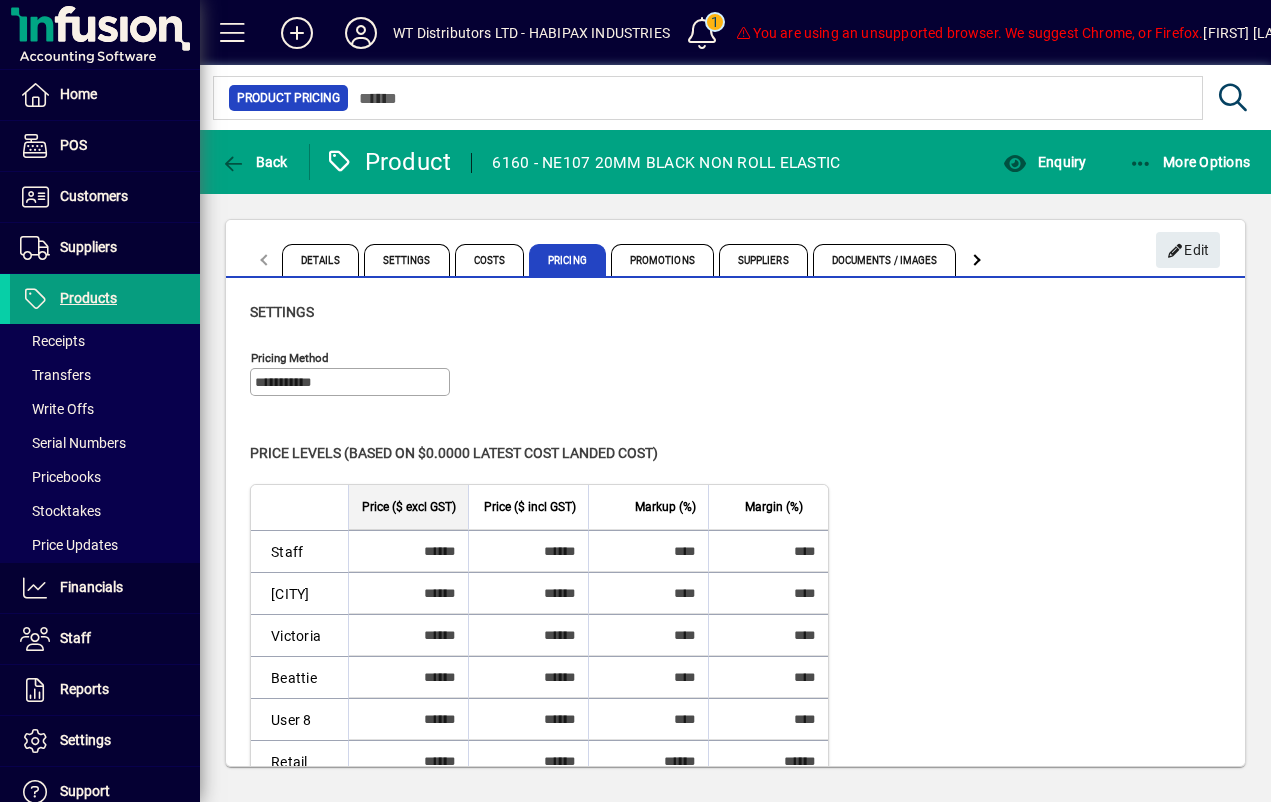 click on "Details Settings Costs Pricing Promotions Suppliers Documents / Images Custom Fields Website Locations Prompts" 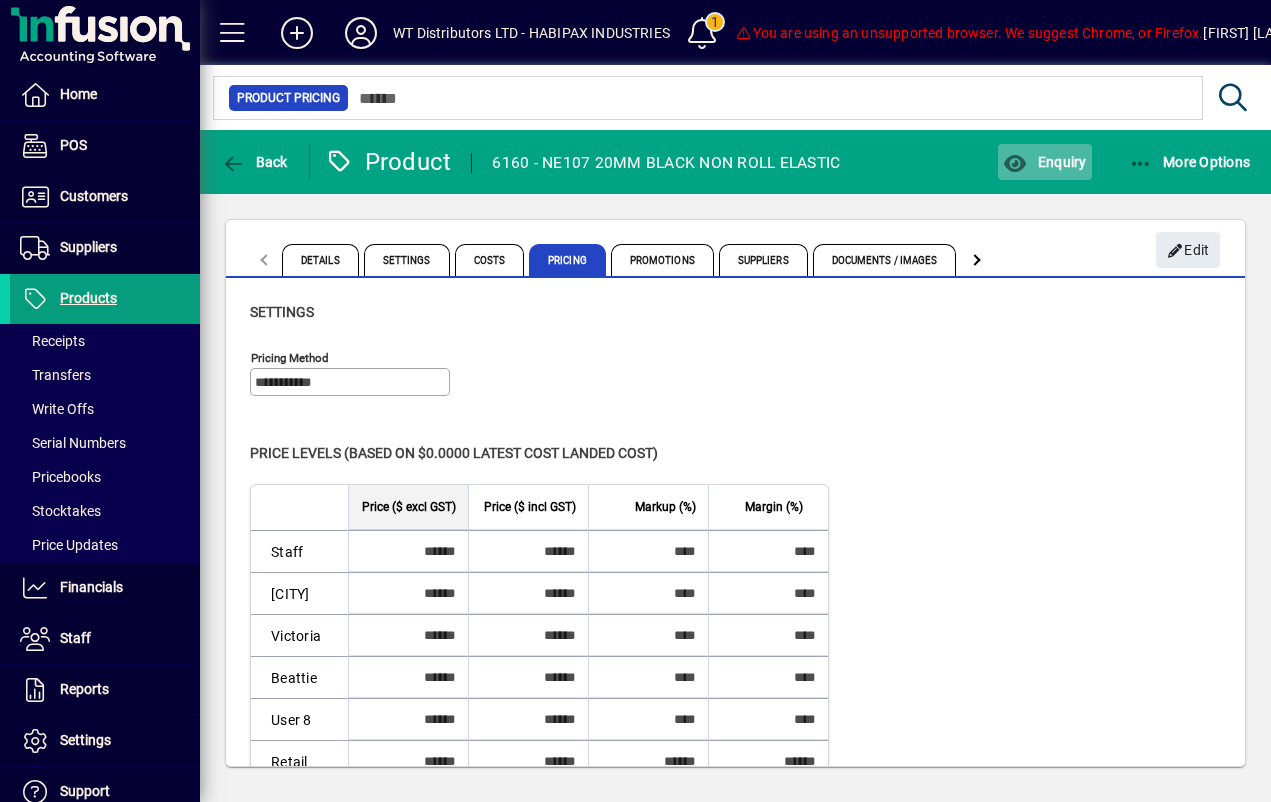 click on "Enquiry" 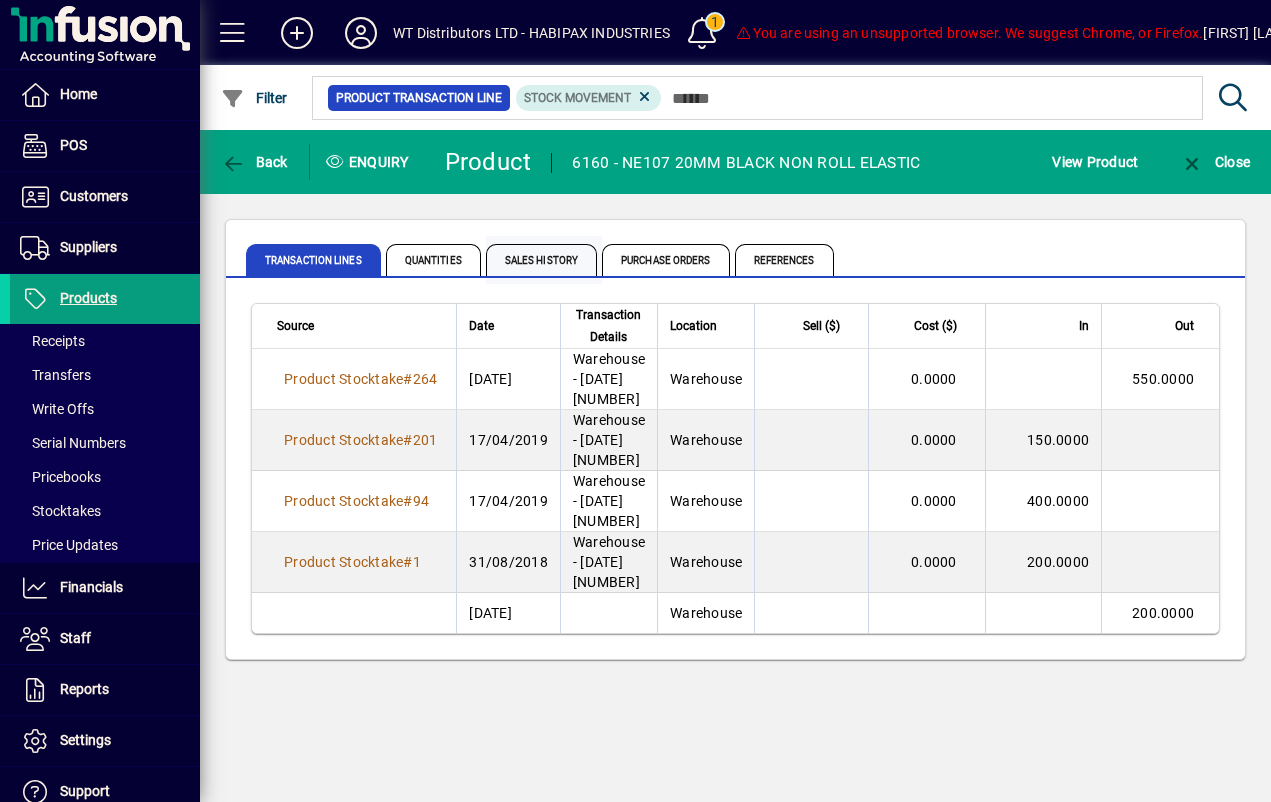 click on "Sales History" at bounding box center (541, 260) 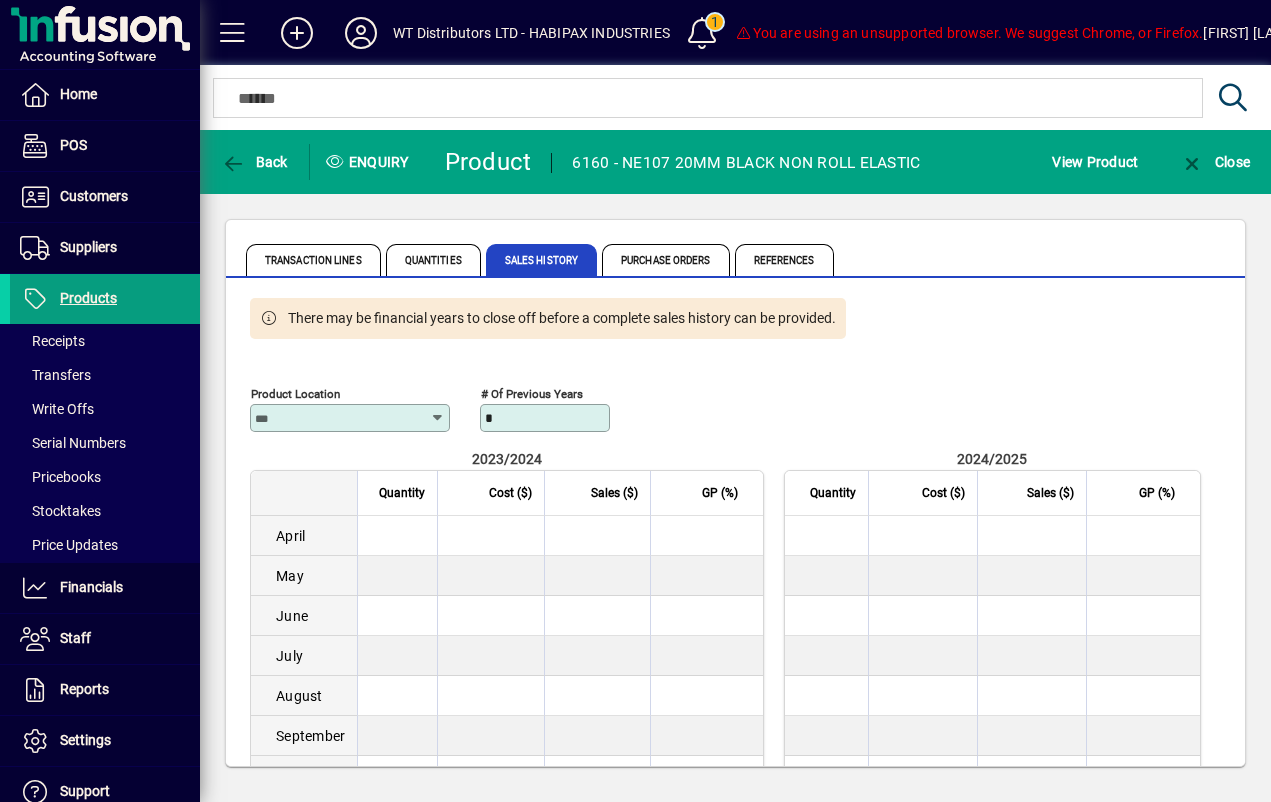 scroll, scrollTop: 0, scrollLeft: 0, axis: both 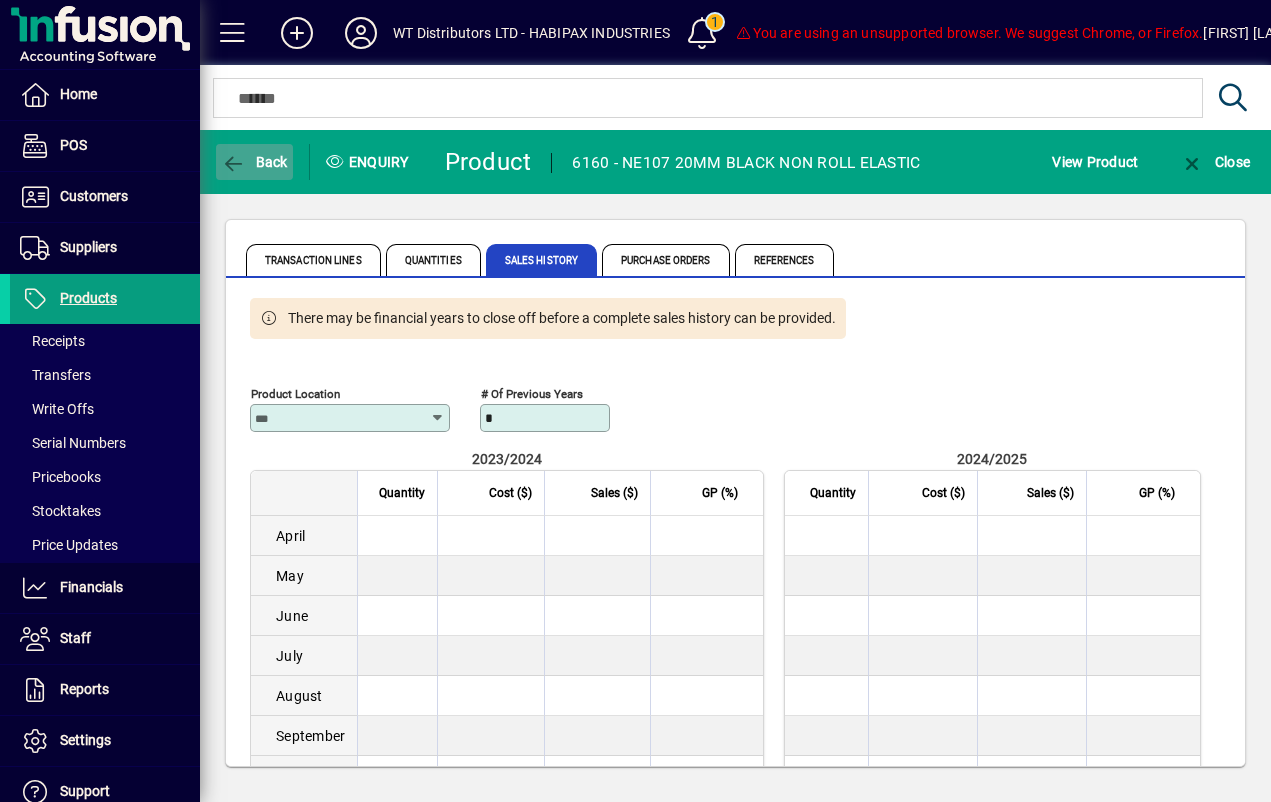 click 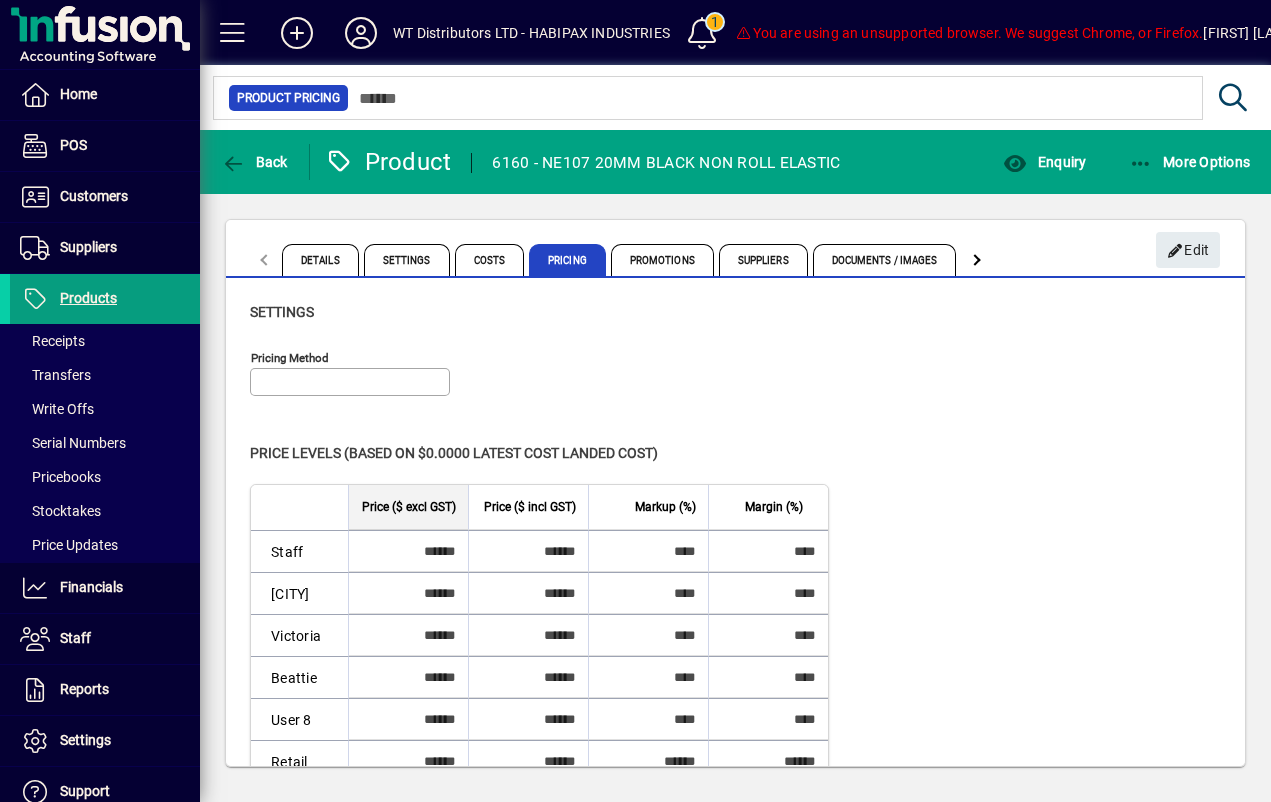 type on "**********" 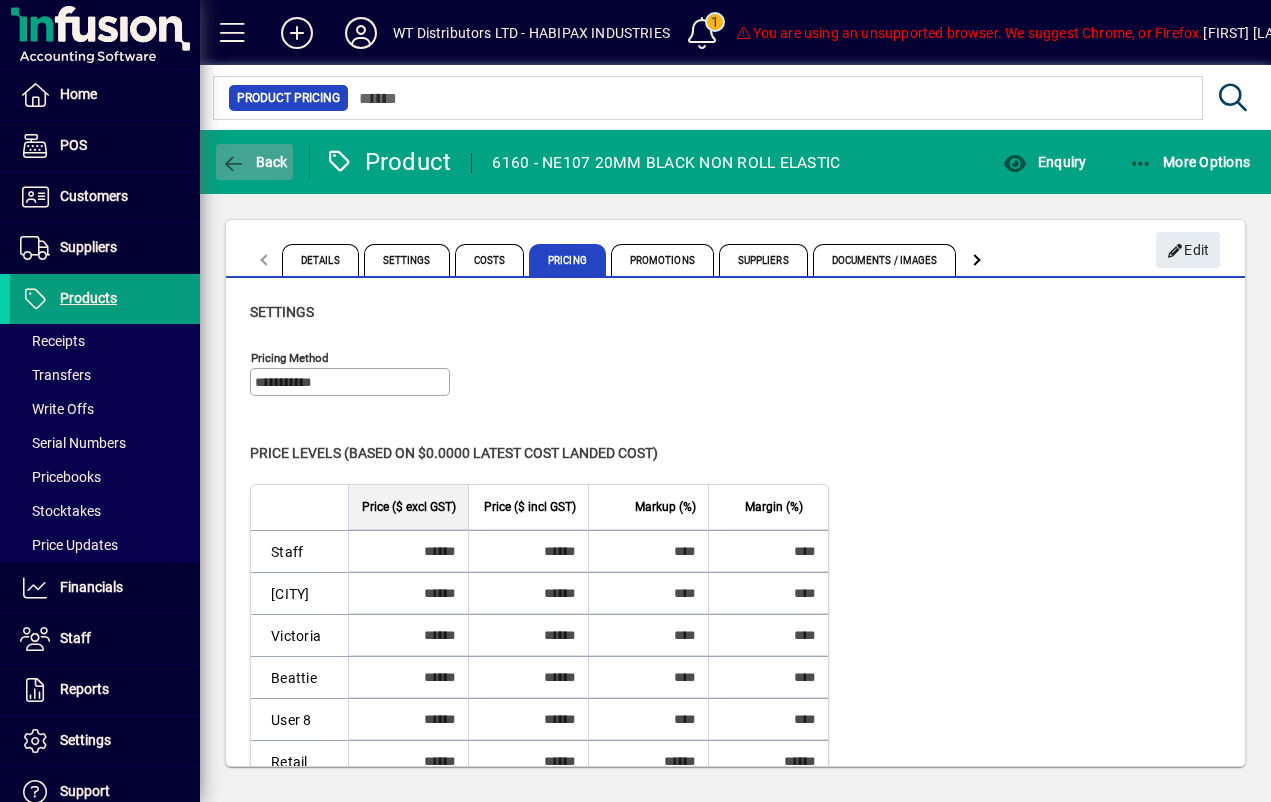 click 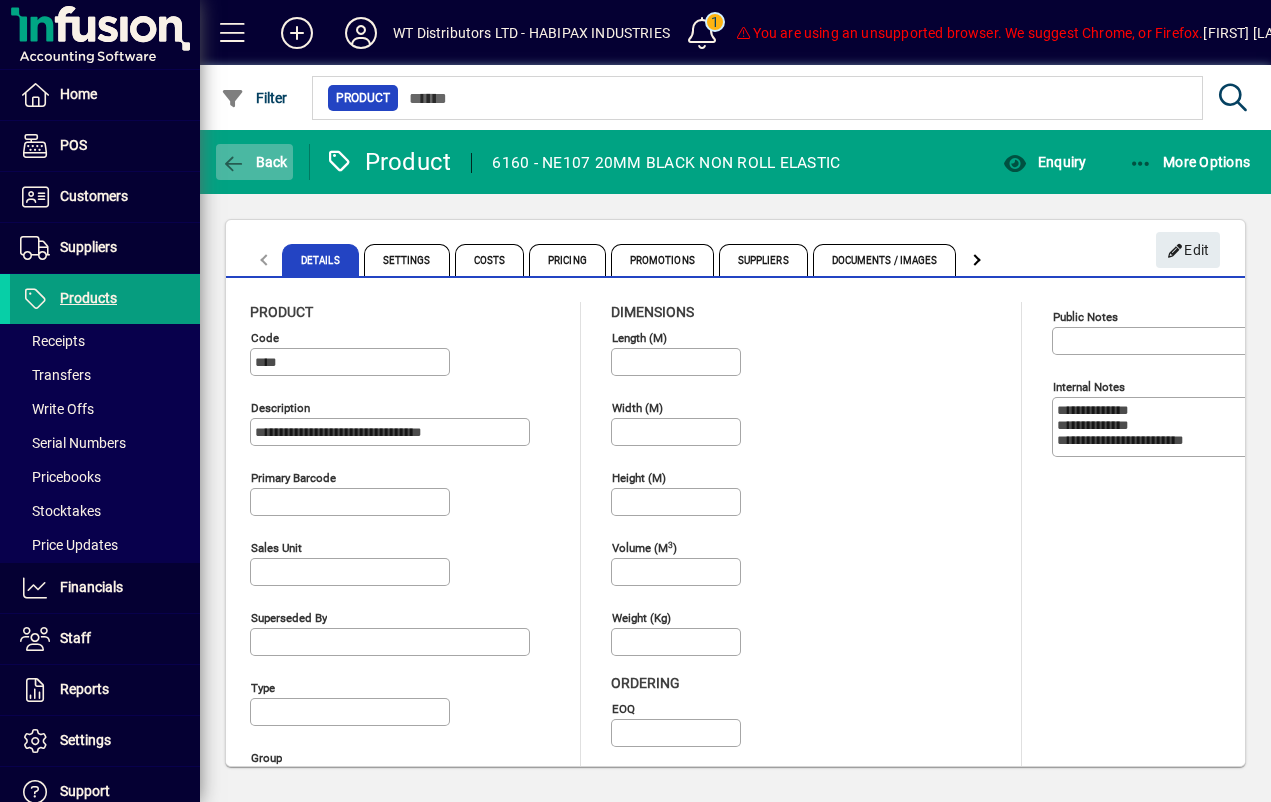type on "**********" 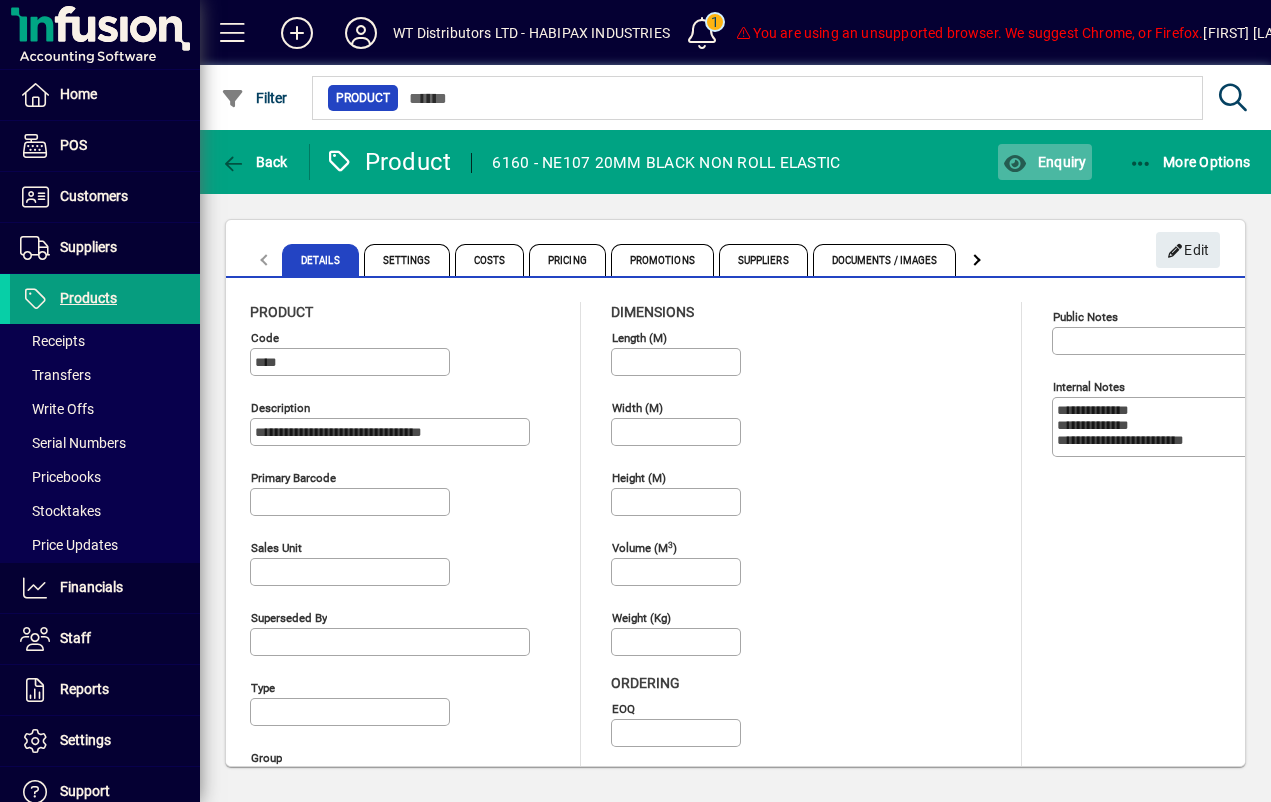 click on "Enquiry" 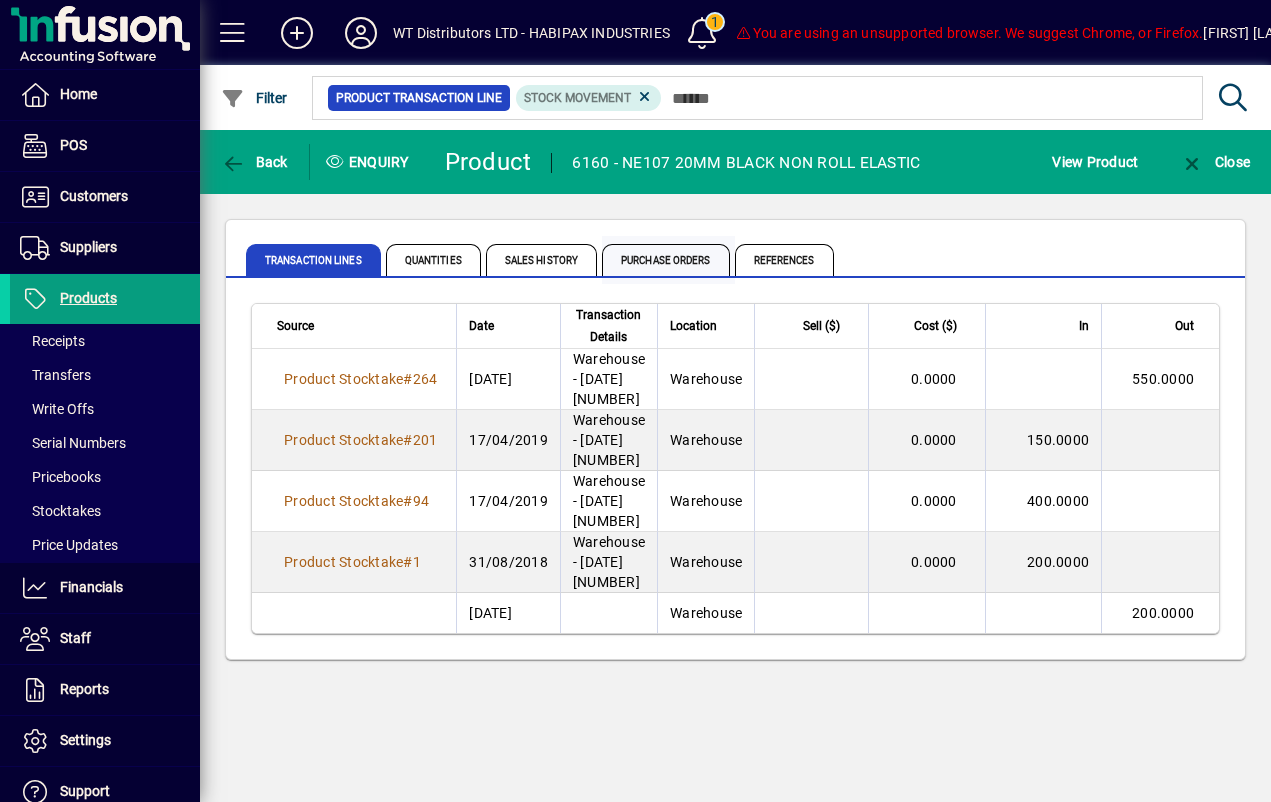 click on "Purchase Orders" at bounding box center [666, 260] 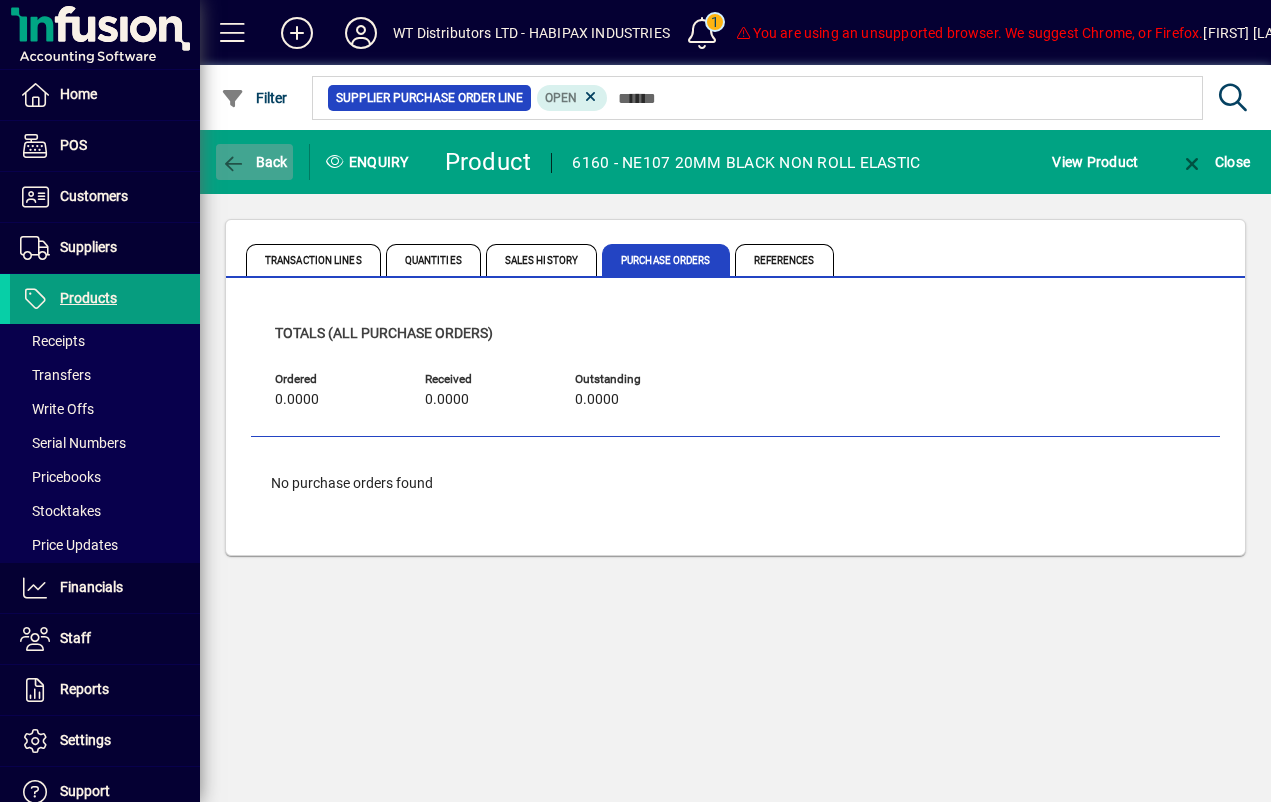 click on "Back" 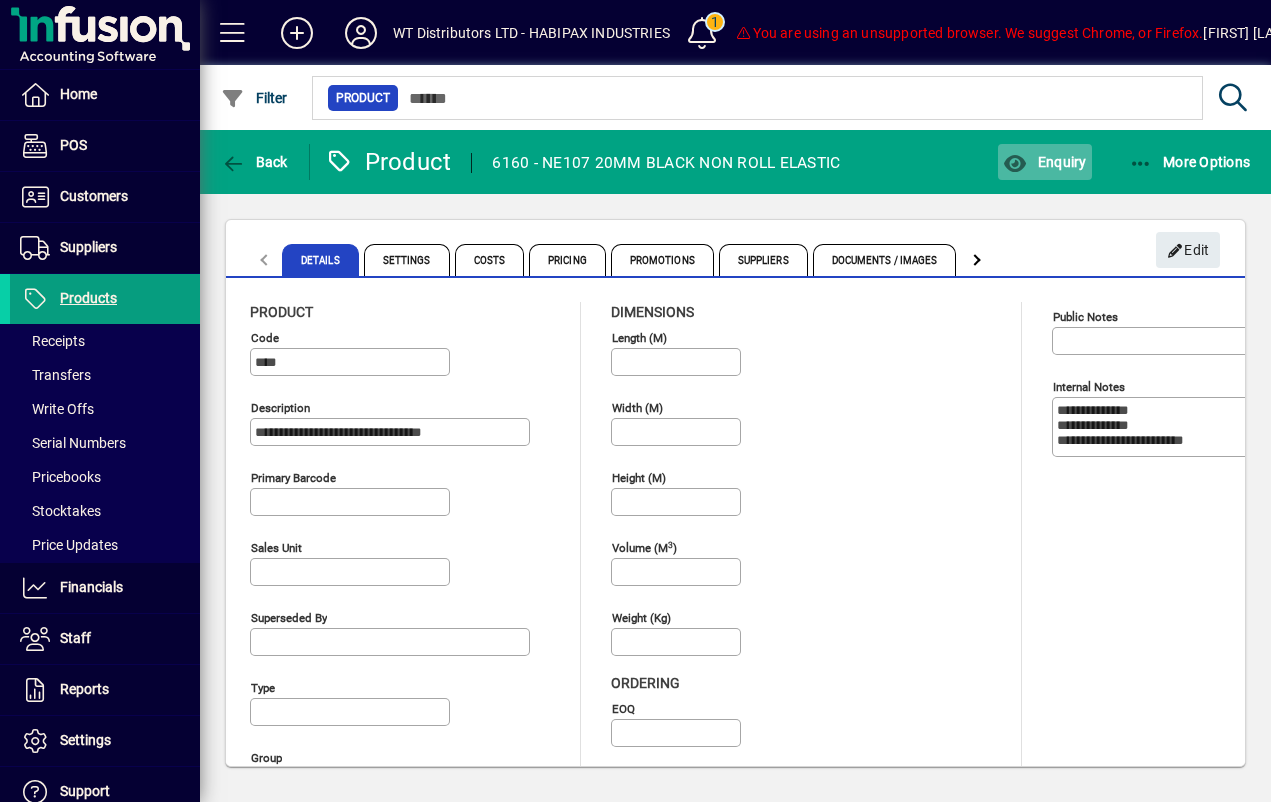 click on "Enquiry" 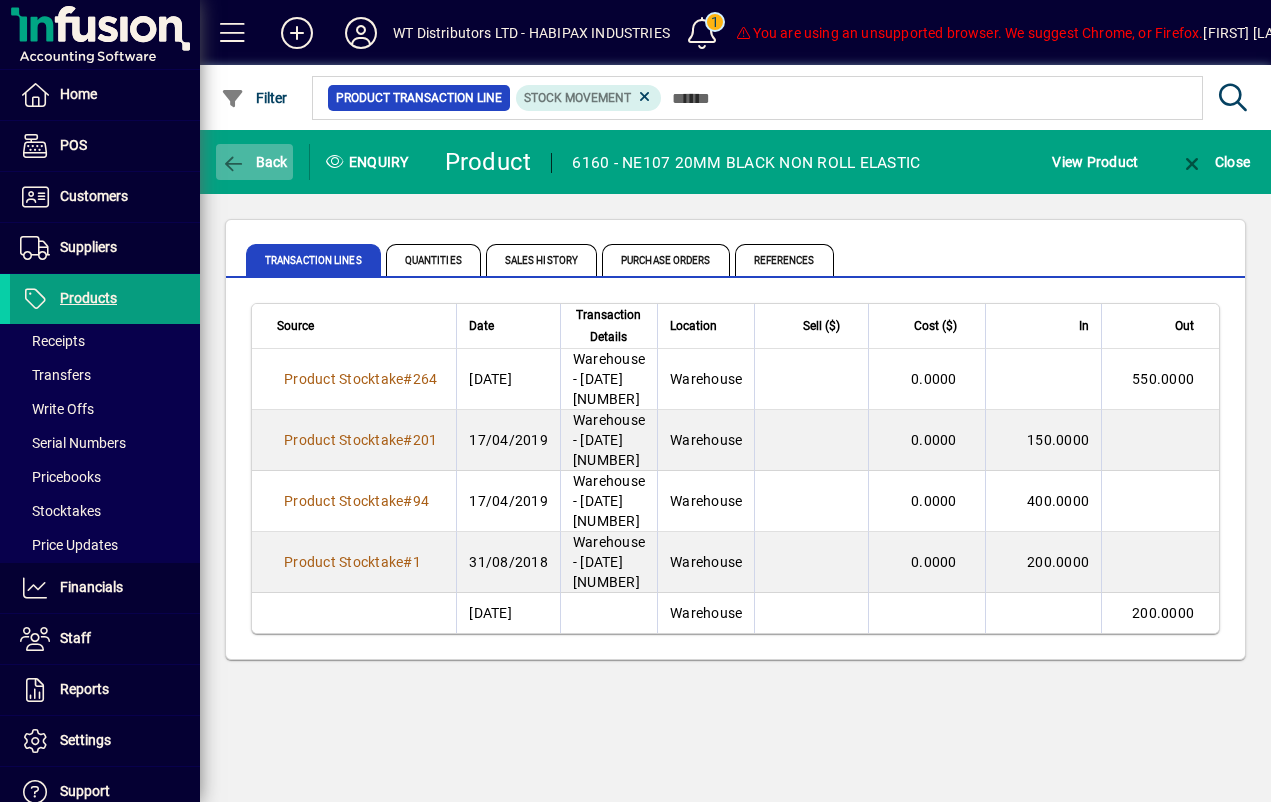 click on "Back" 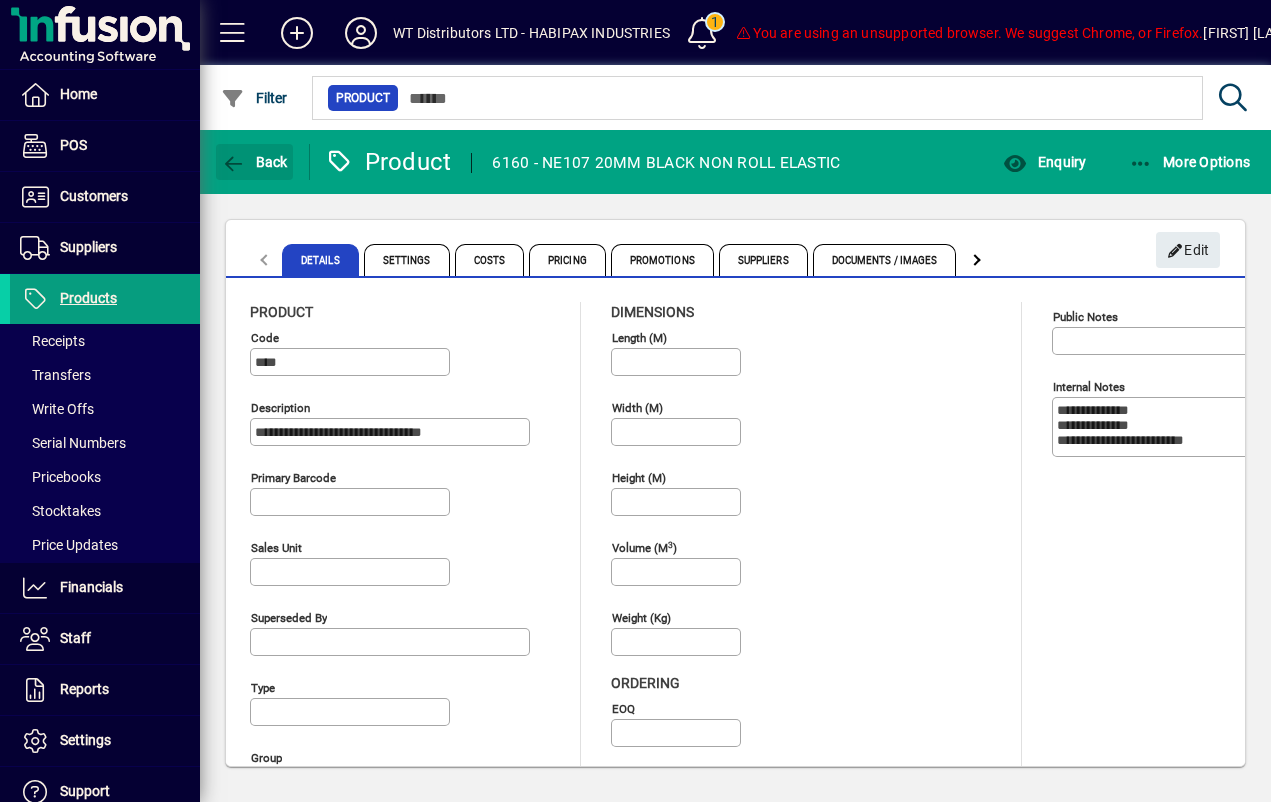 click on "Back" 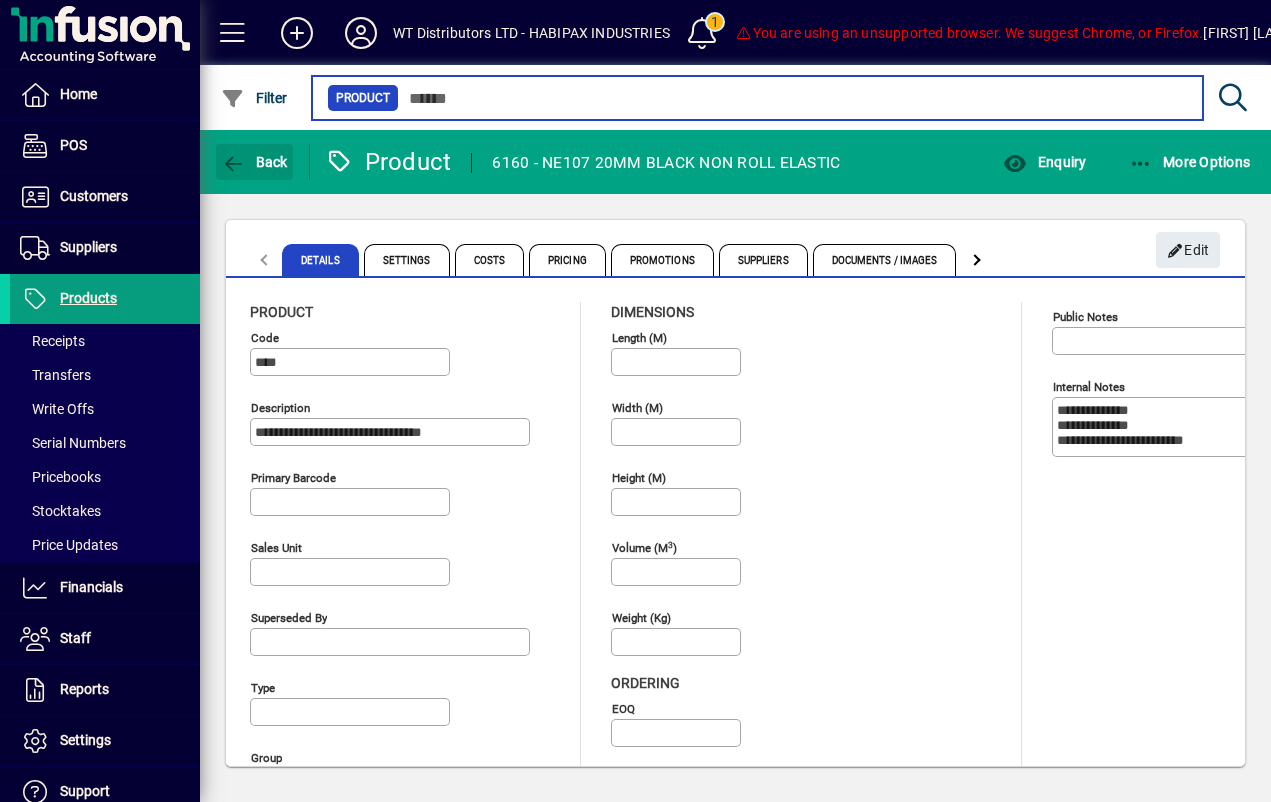 type on "*****" 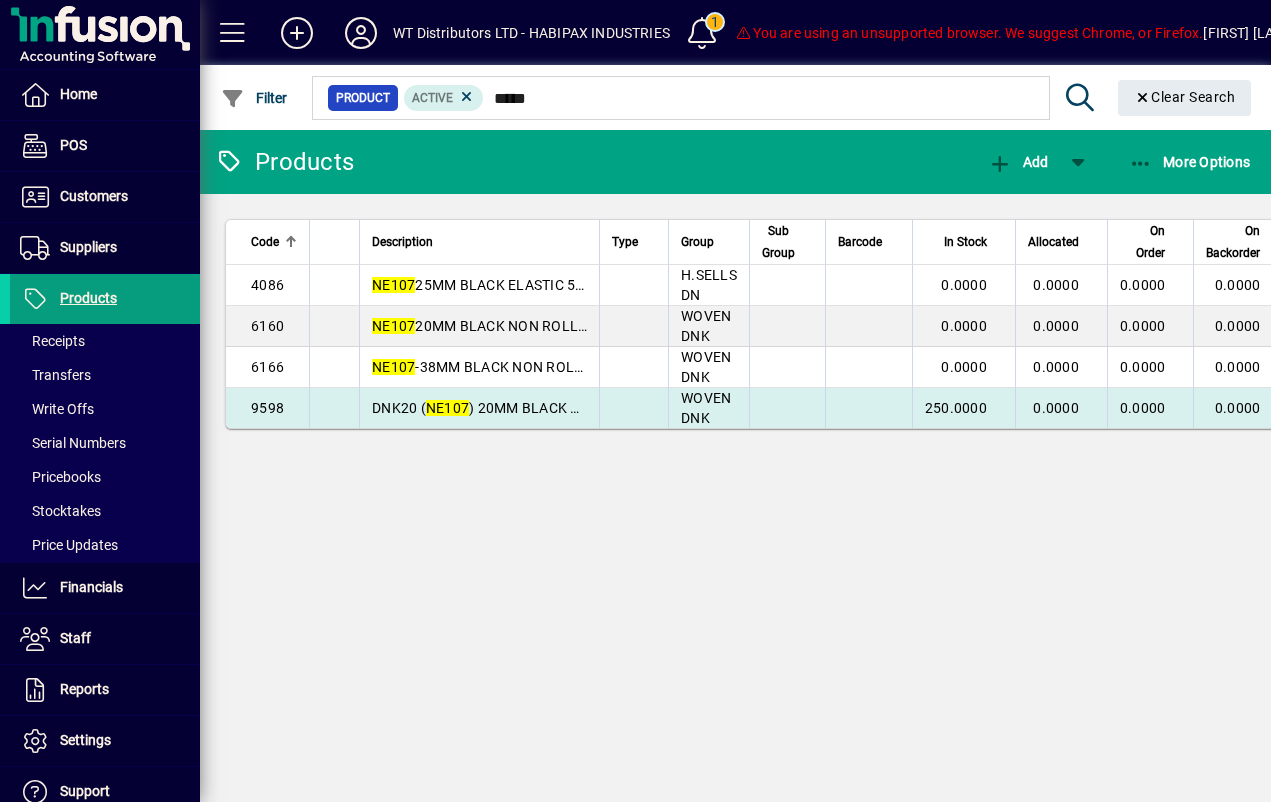 click on "9598" at bounding box center [267, 408] 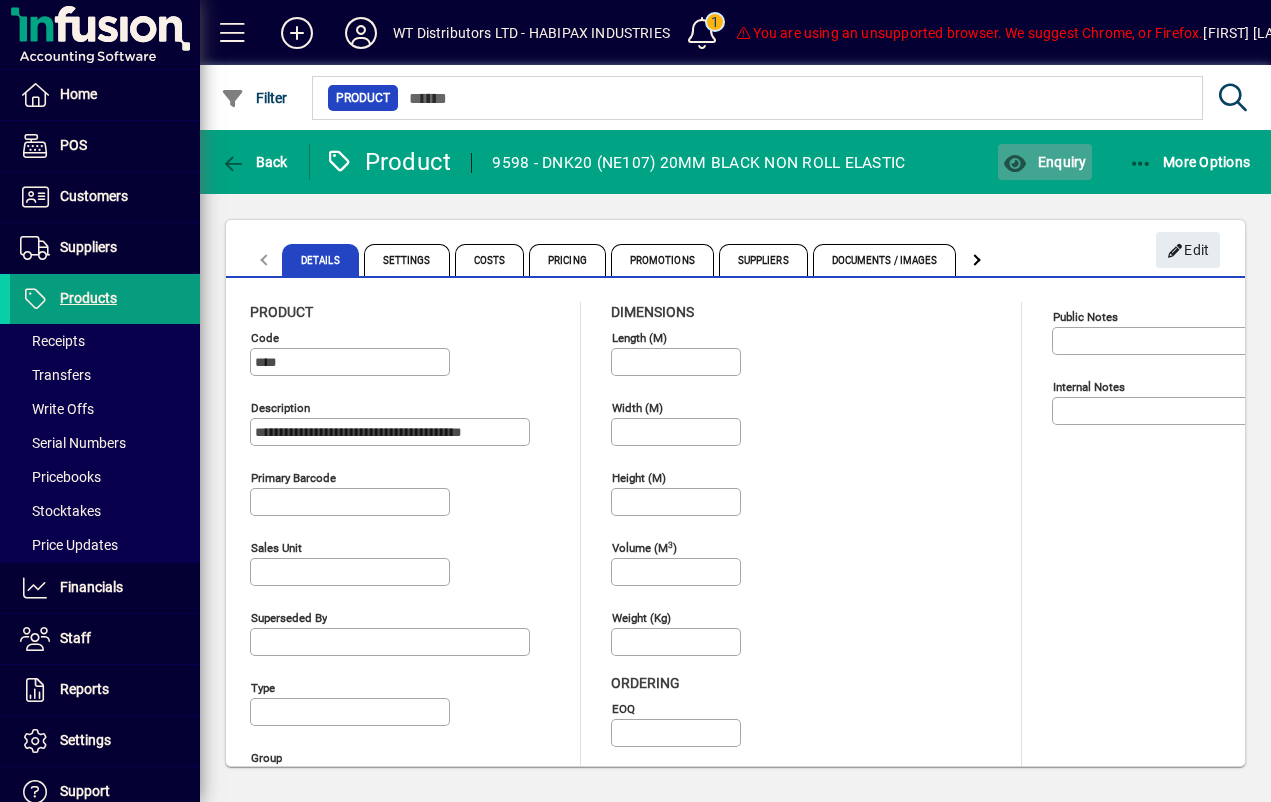 click on "Enquiry" 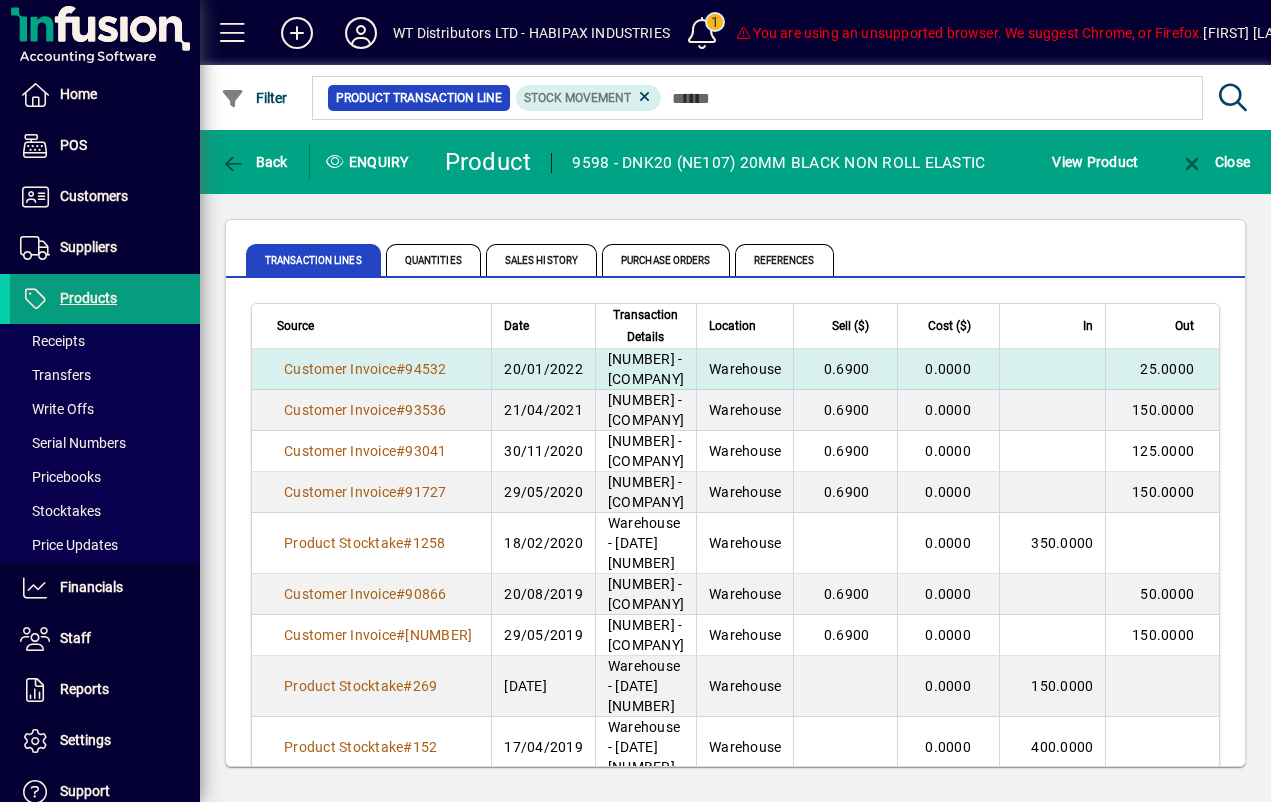 click on "[NUMBER] - [COMPANY]" at bounding box center (645, 369) 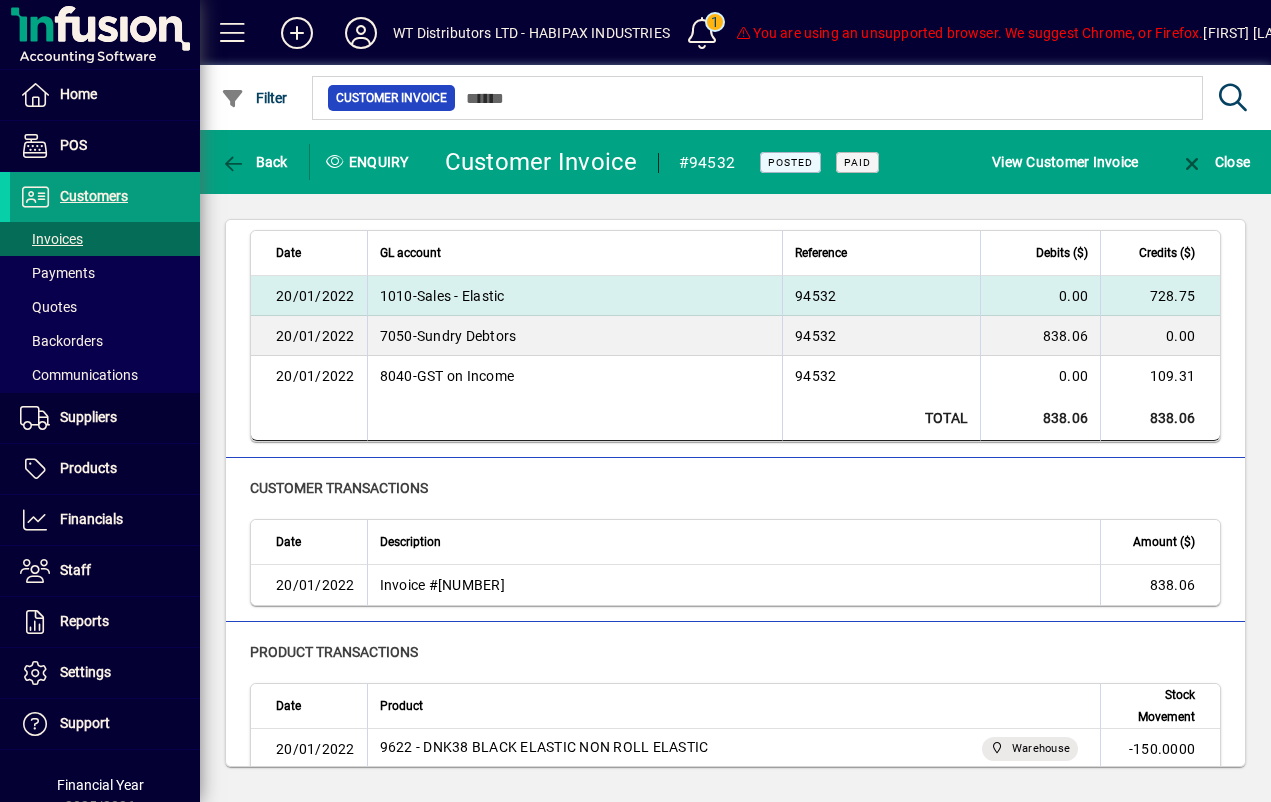 scroll, scrollTop: 268, scrollLeft: 0, axis: vertical 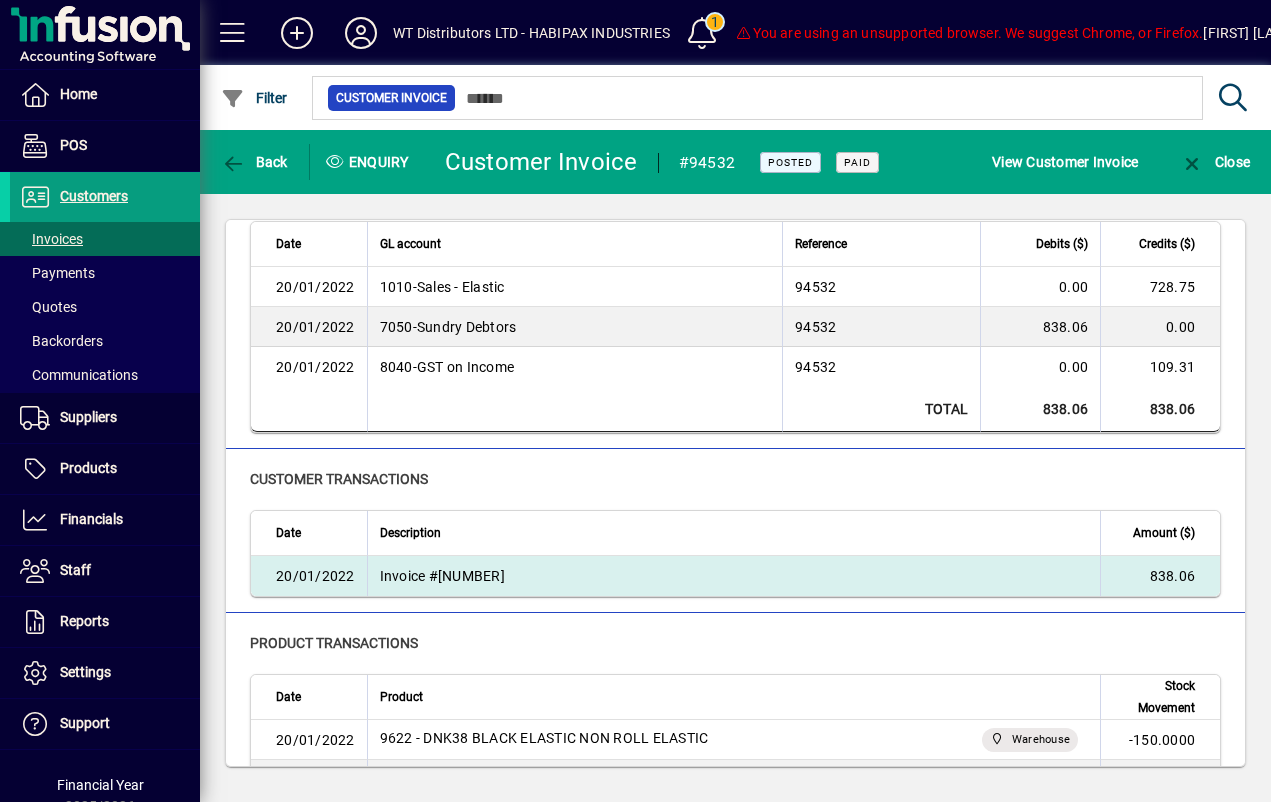 click on "20/01/2022" at bounding box center [309, 576] 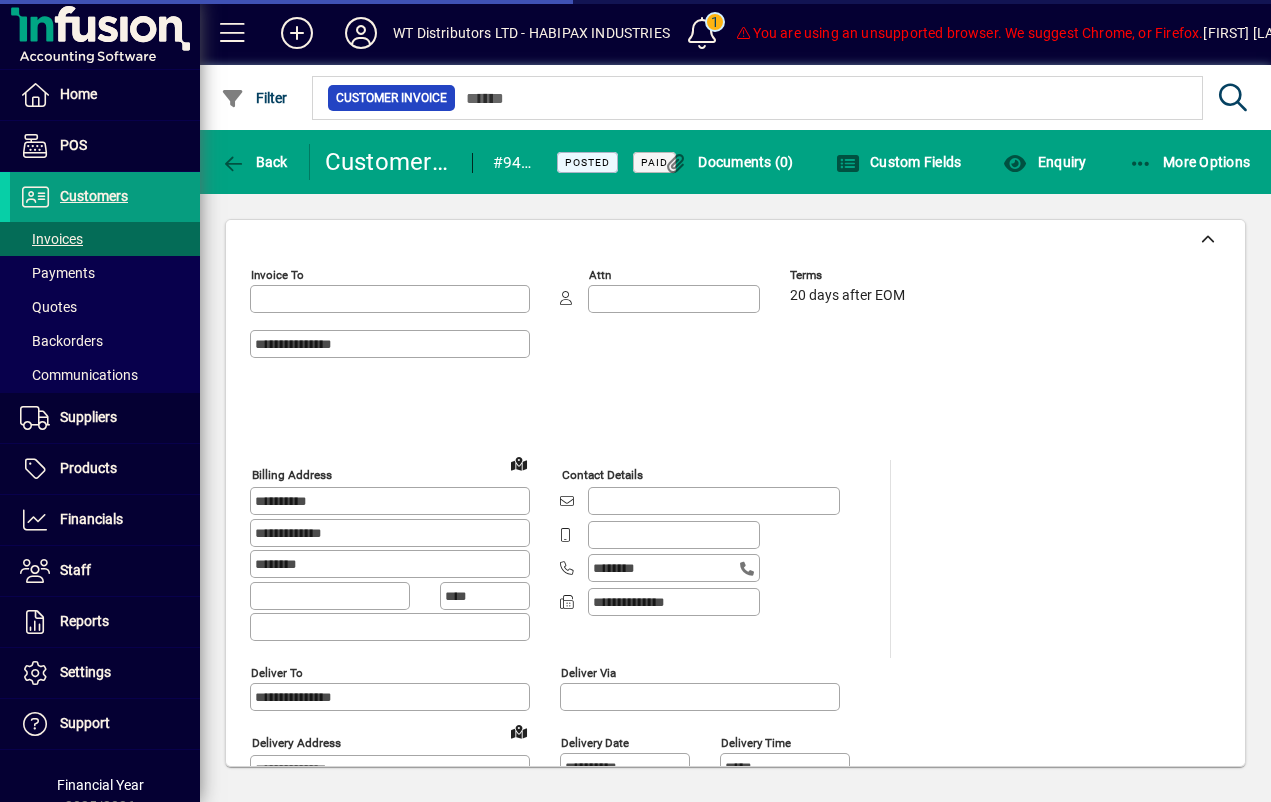 type on "*********" 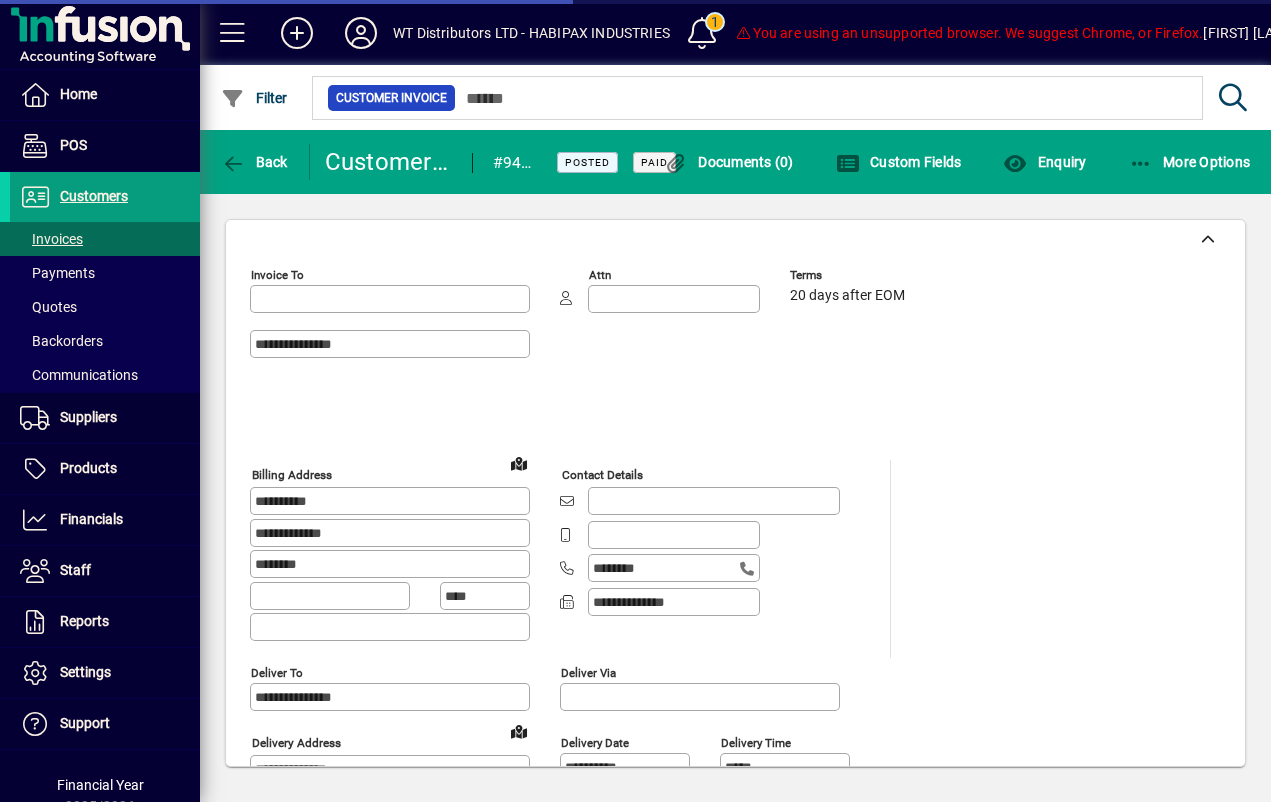 type on "**********" 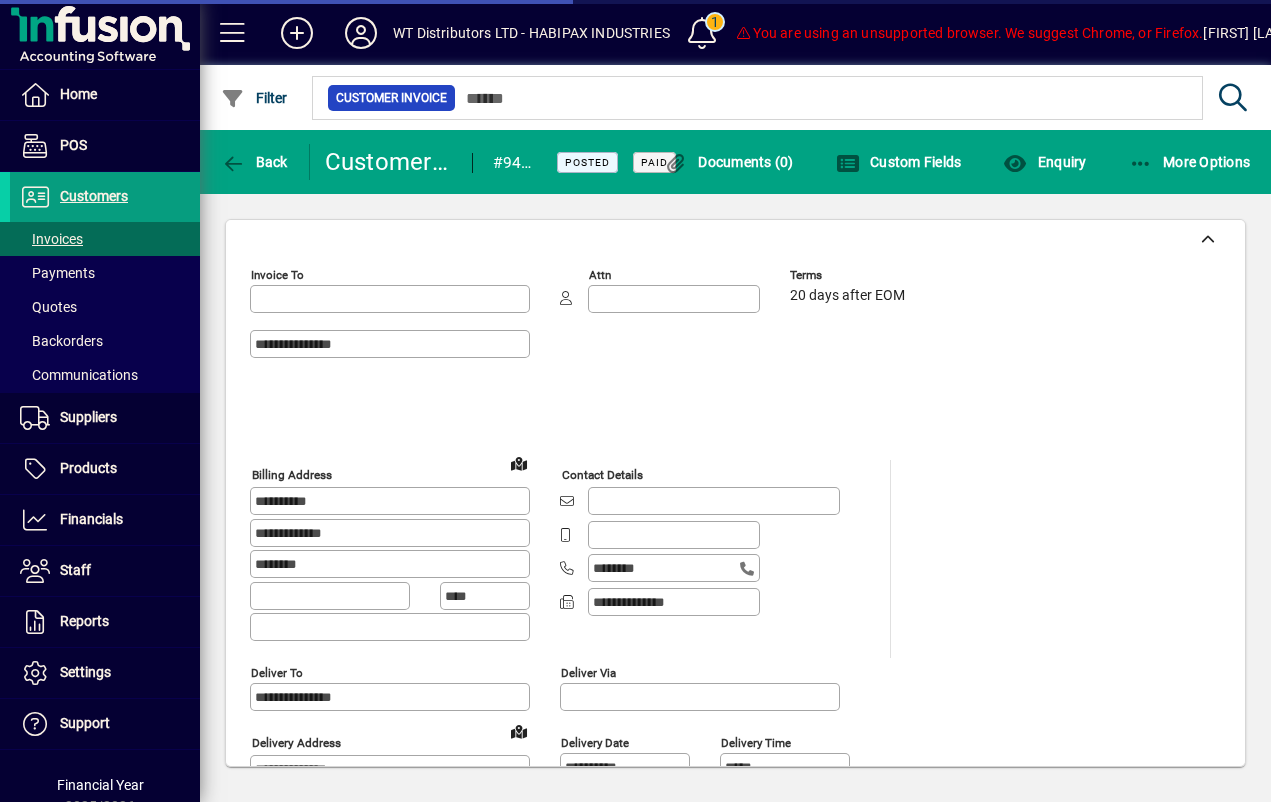 type on "**********" 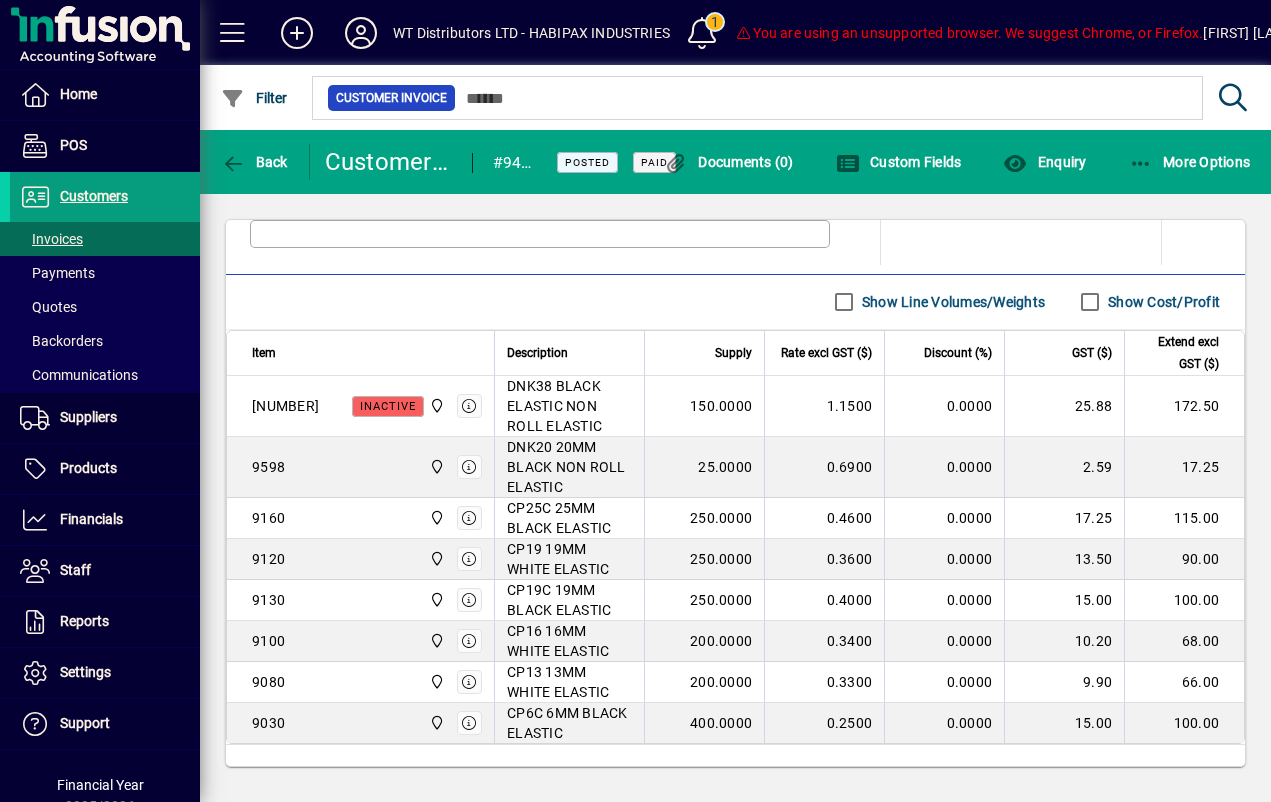 scroll, scrollTop: 1079, scrollLeft: 0, axis: vertical 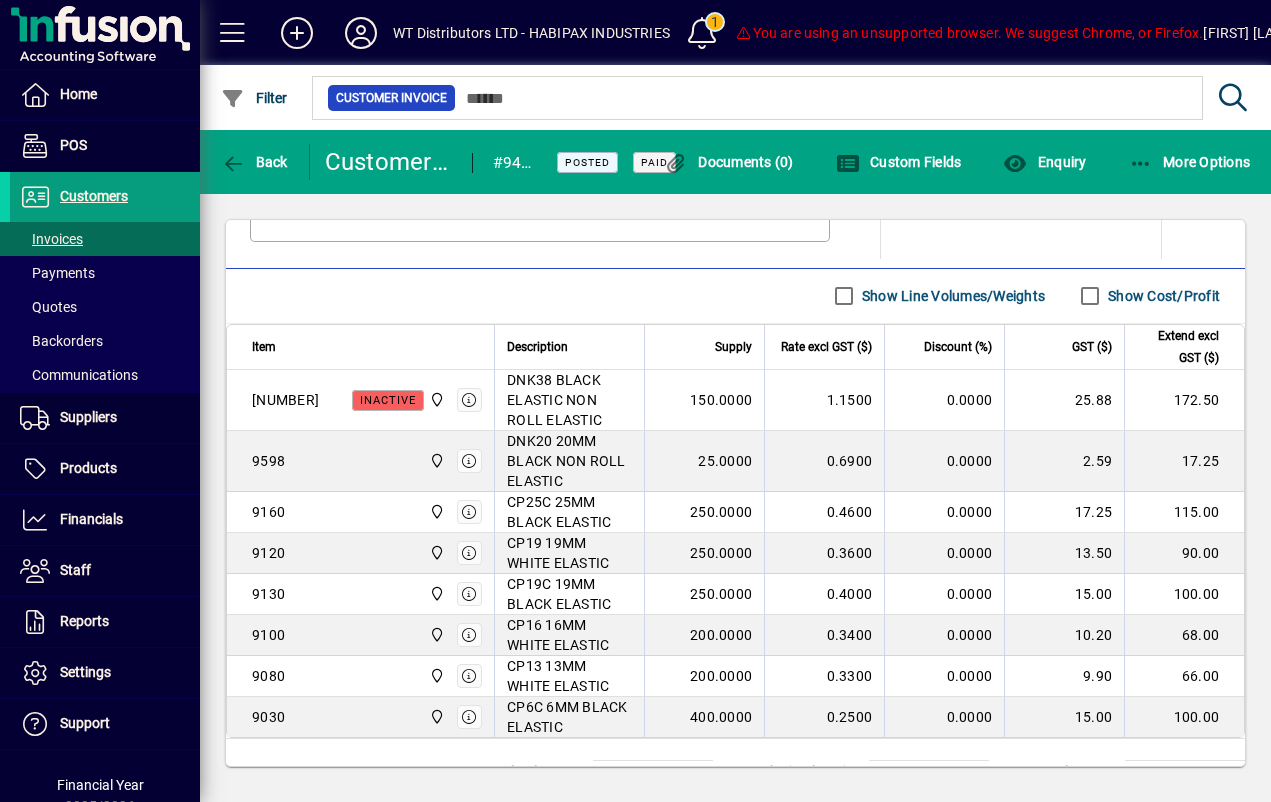 click on "DNK38 BLACK ELASTIC NON ROLL ELASTIC" at bounding box center [569, 400] 